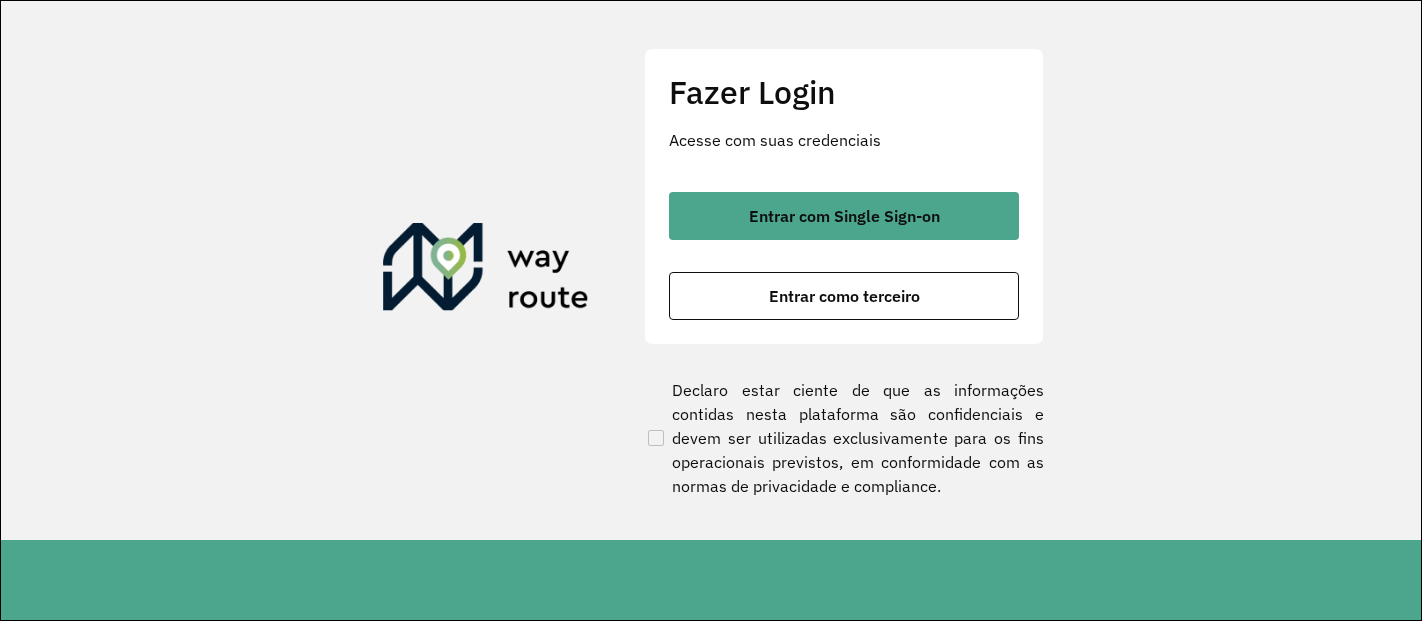 scroll, scrollTop: 0, scrollLeft: 0, axis: both 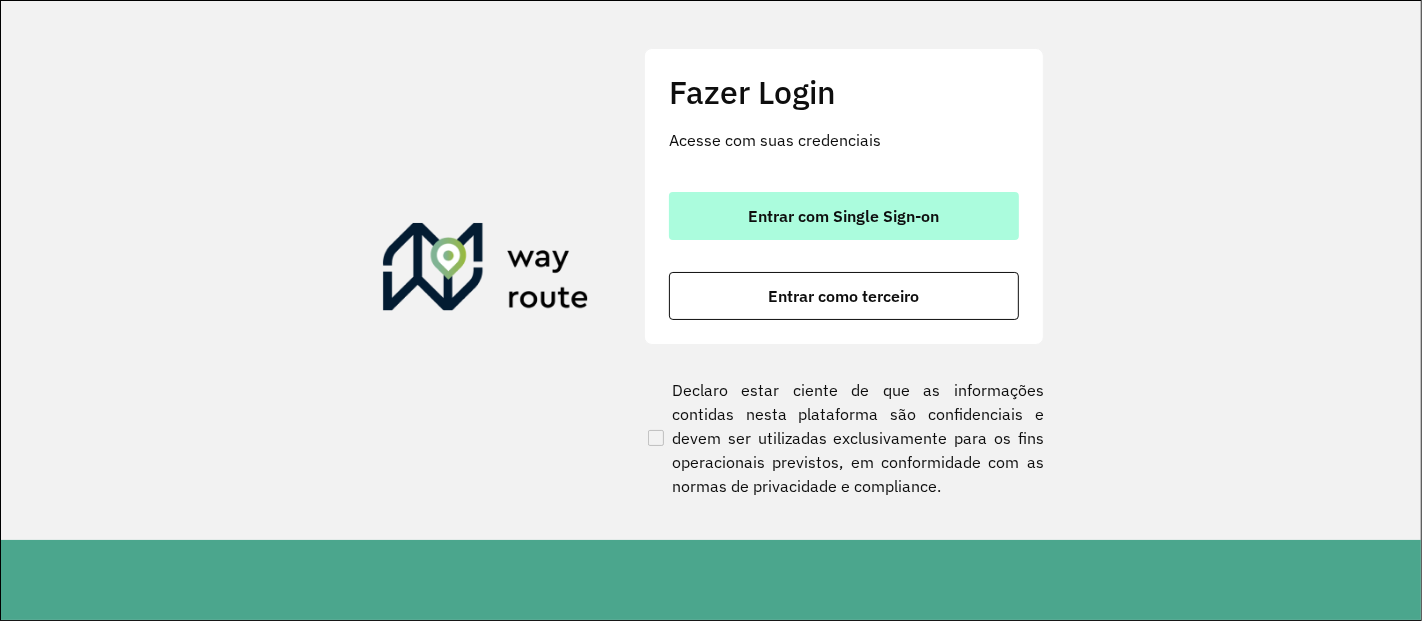 click on "Entrar com Single Sign-on" at bounding box center [844, 216] 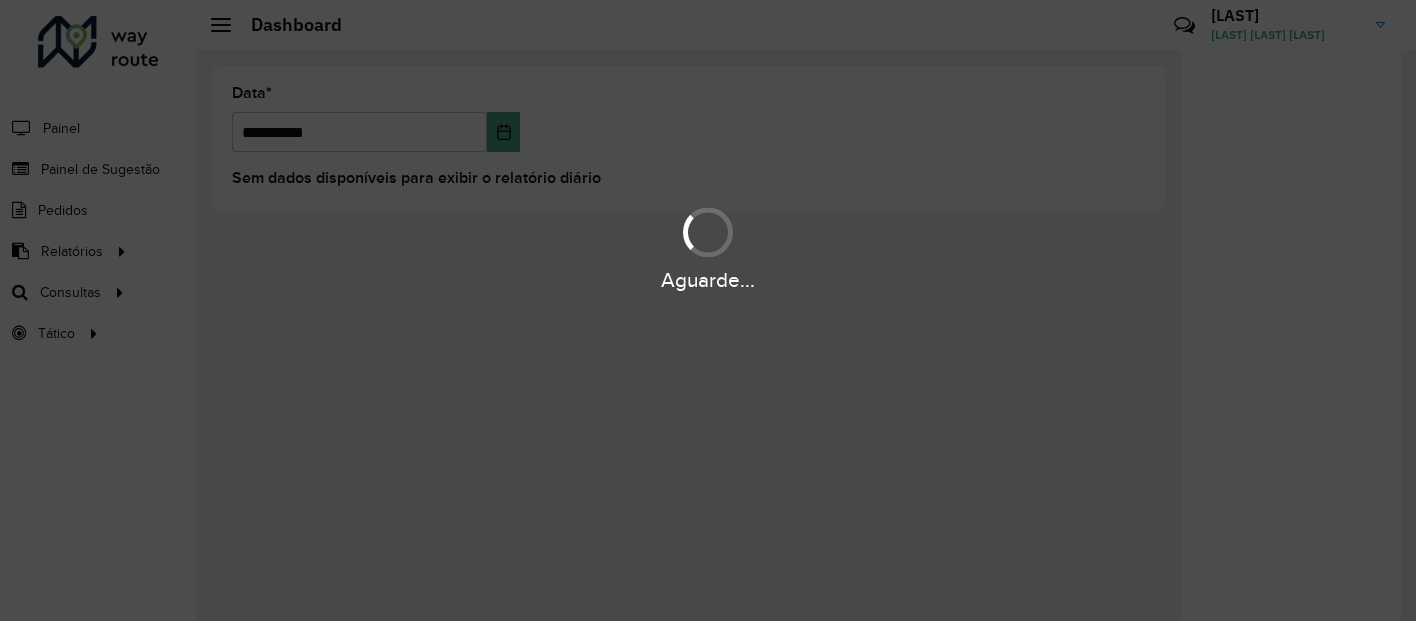 scroll, scrollTop: 0, scrollLeft: 0, axis: both 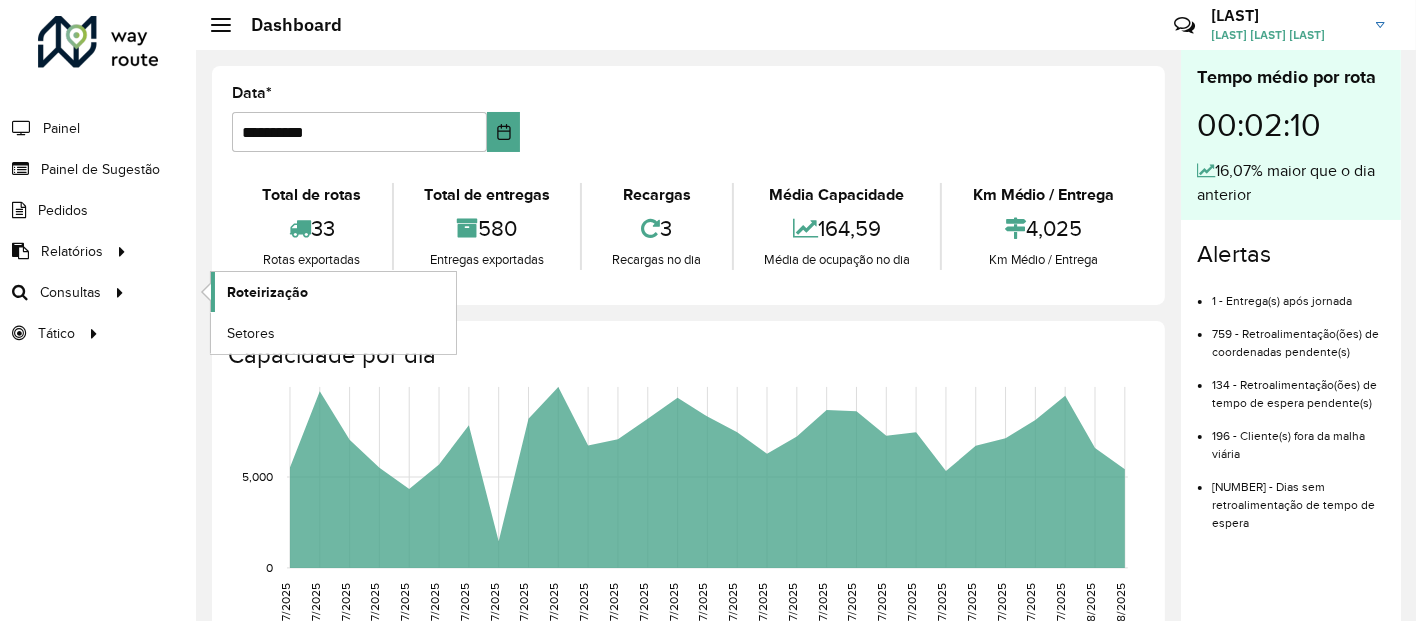 click on "Roteirização" 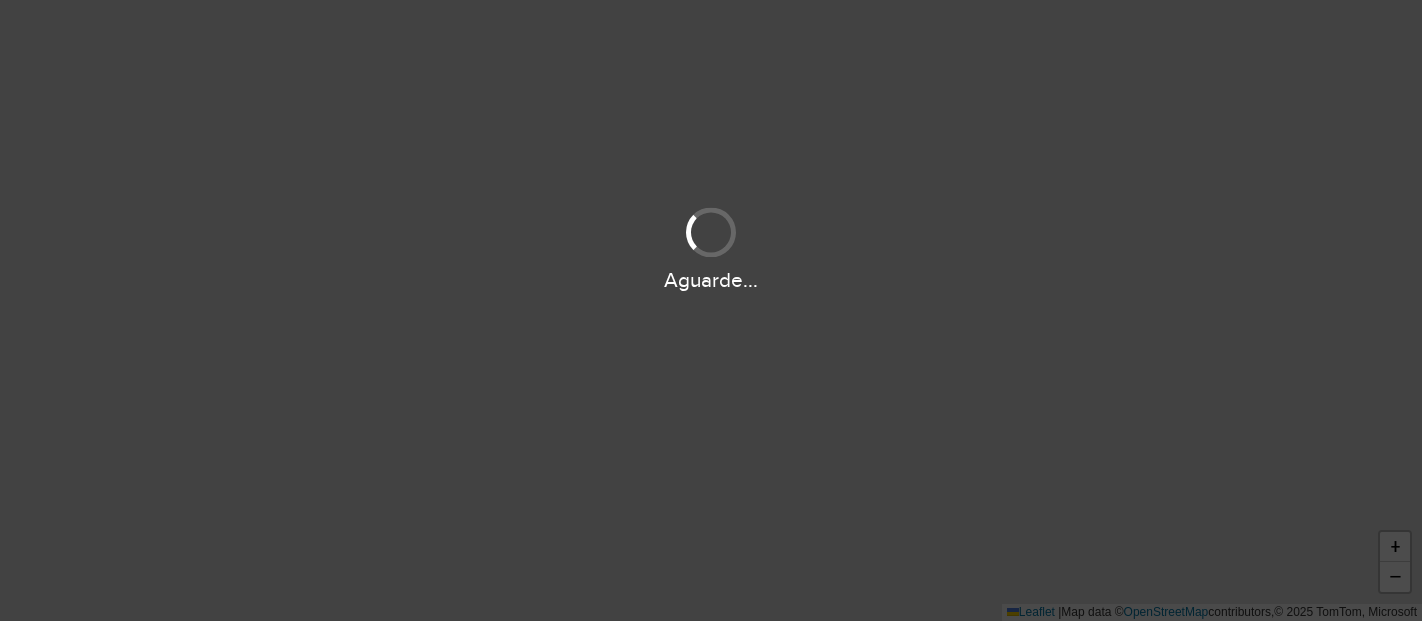 scroll, scrollTop: 0, scrollLeft: 0, axis: both 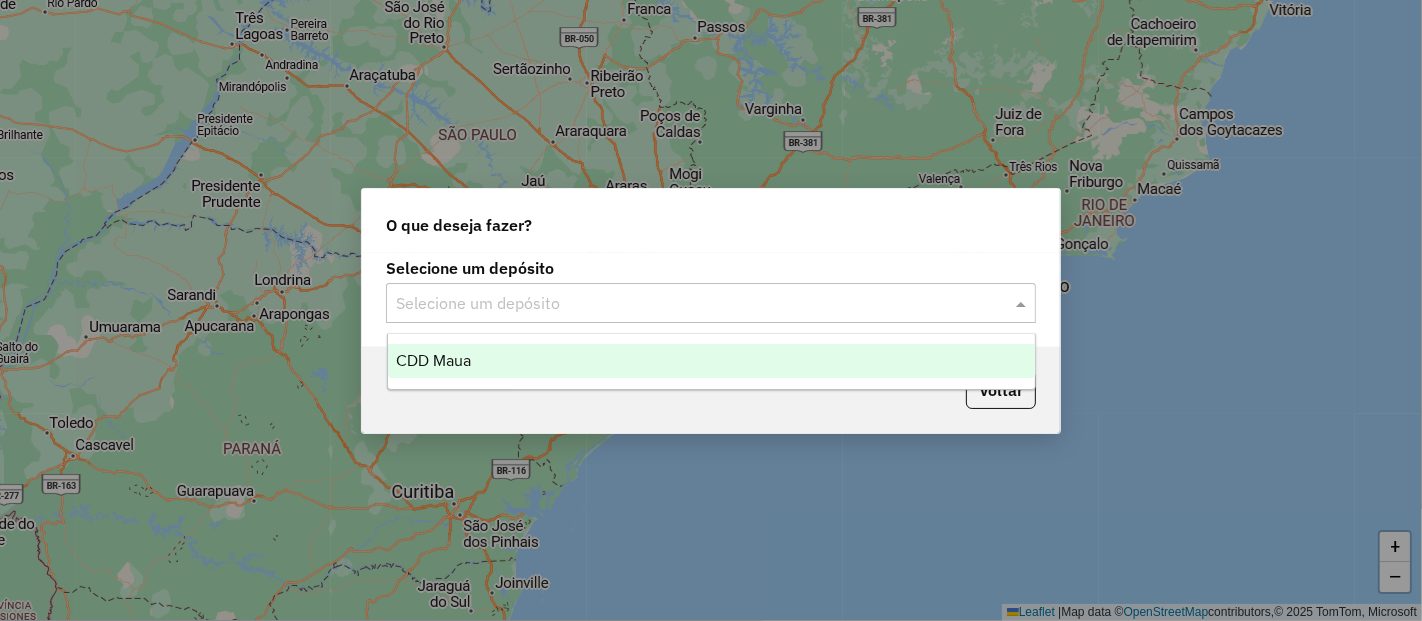 click 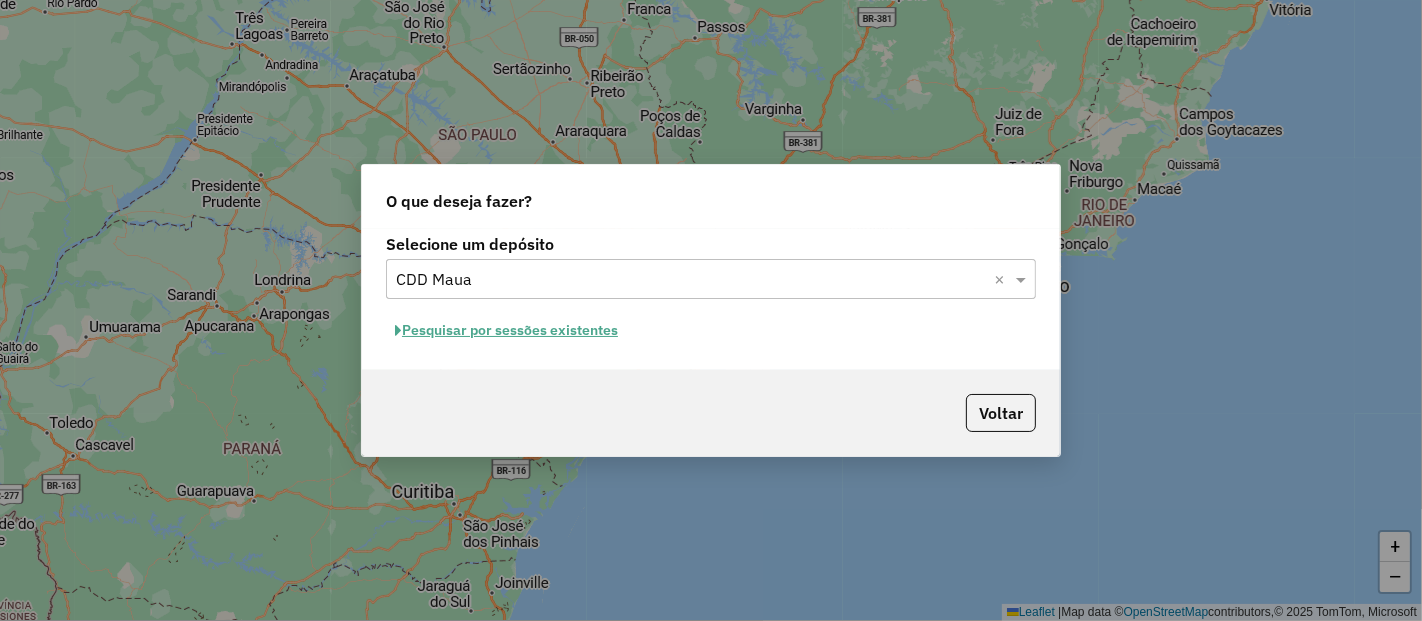 click on "Pesquisar por sessões existentes" 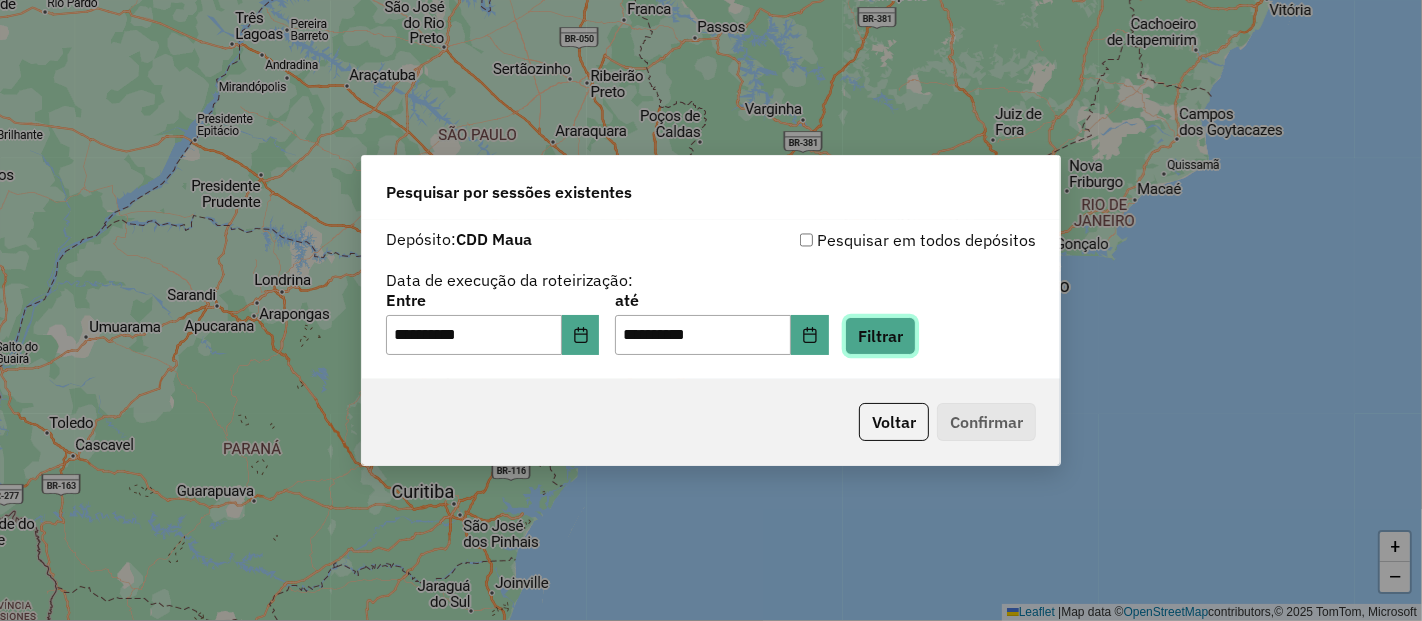 click on "Filtrar" 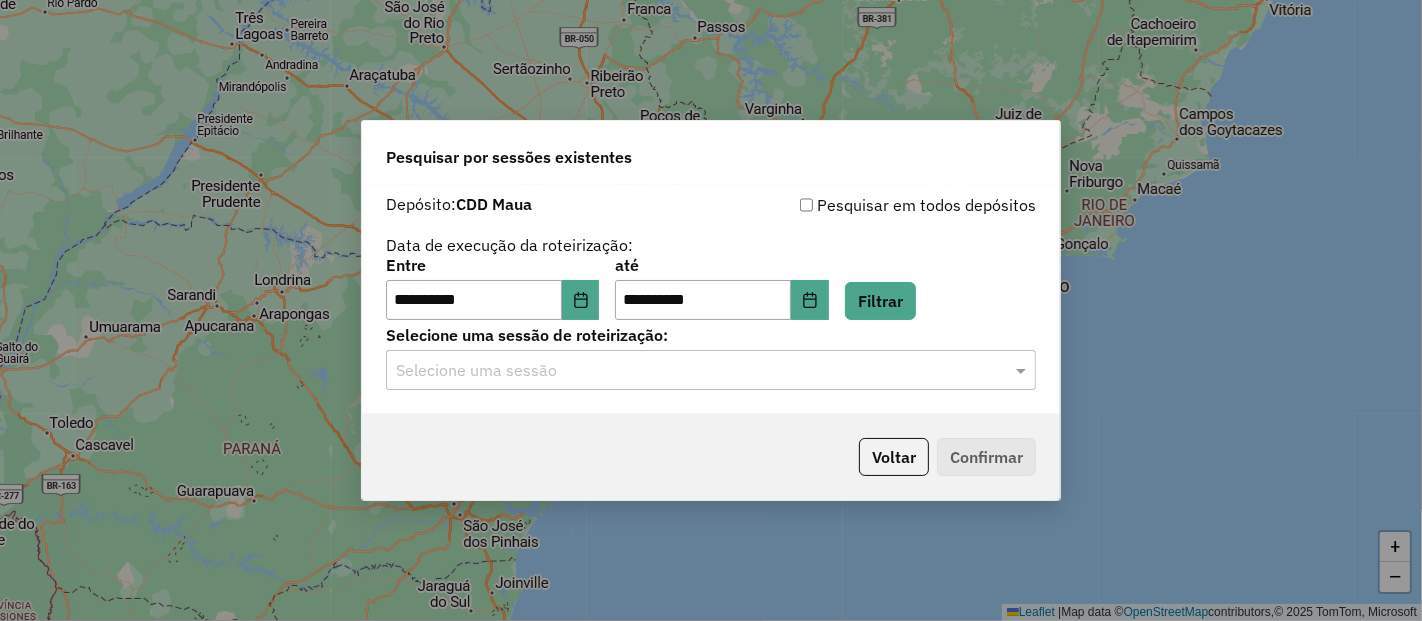 click 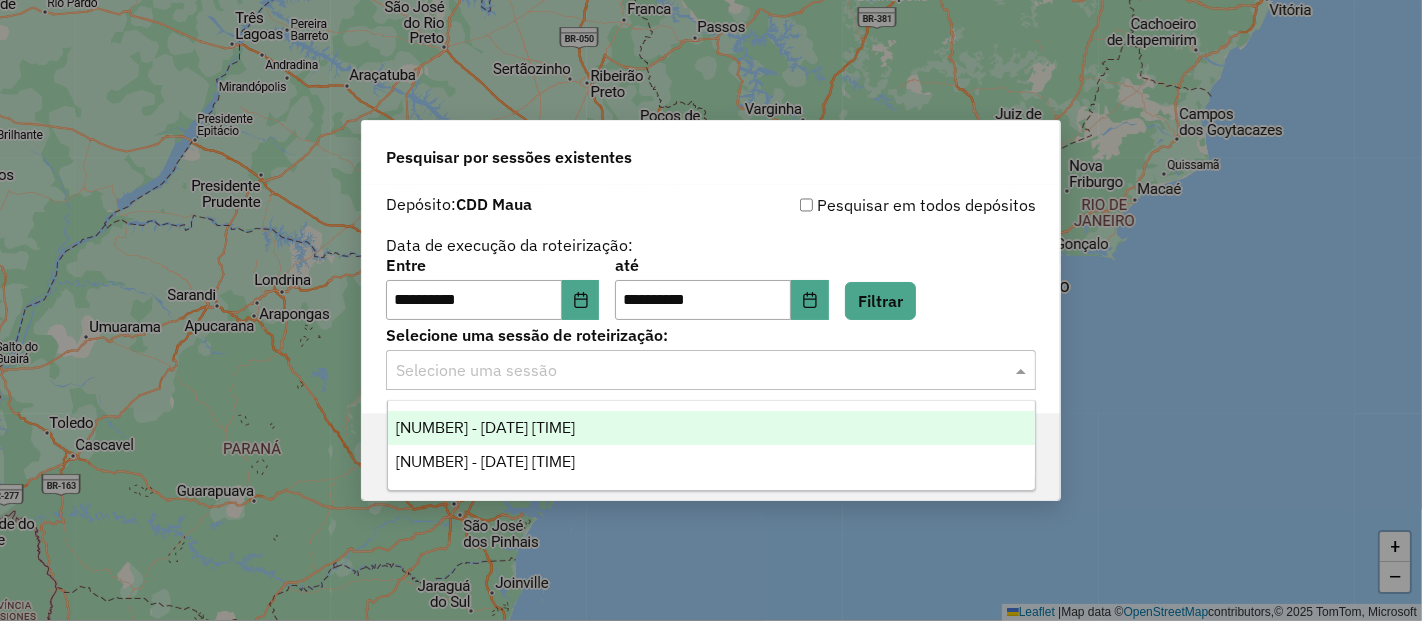 click on "1222517 - 02/08/2025 19:54" at bounding box center (486, 427) 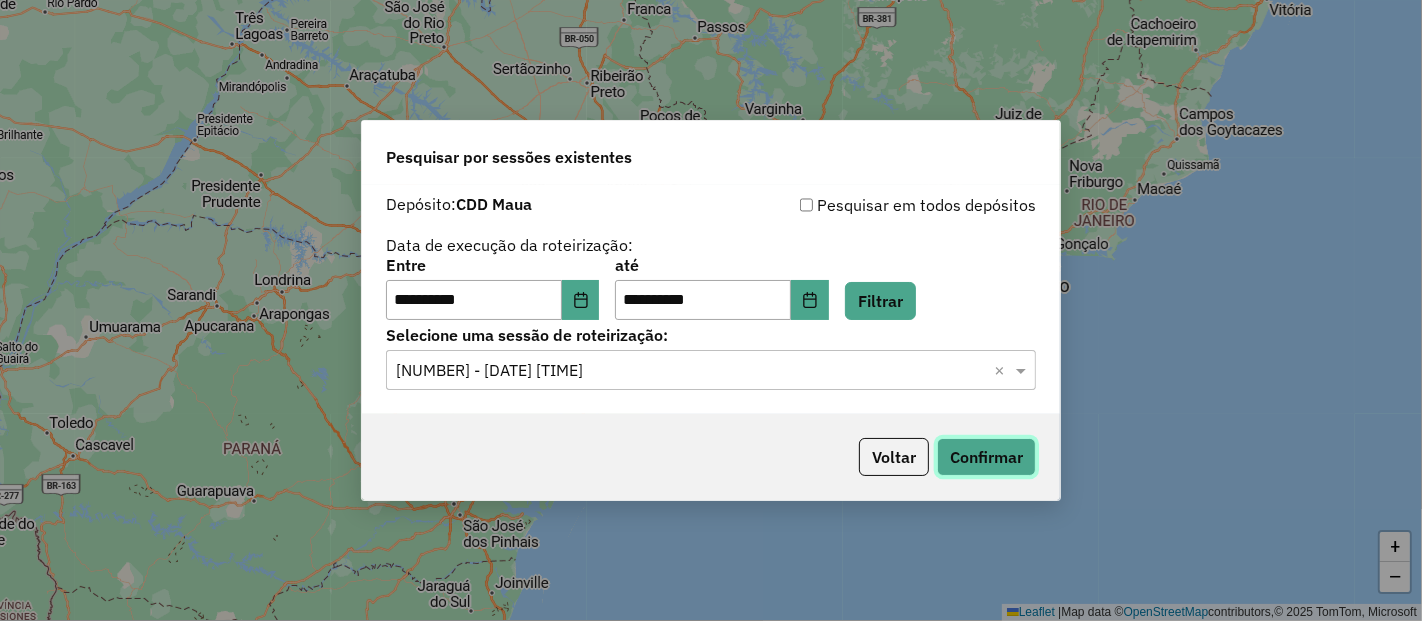 click on "Confirmar" 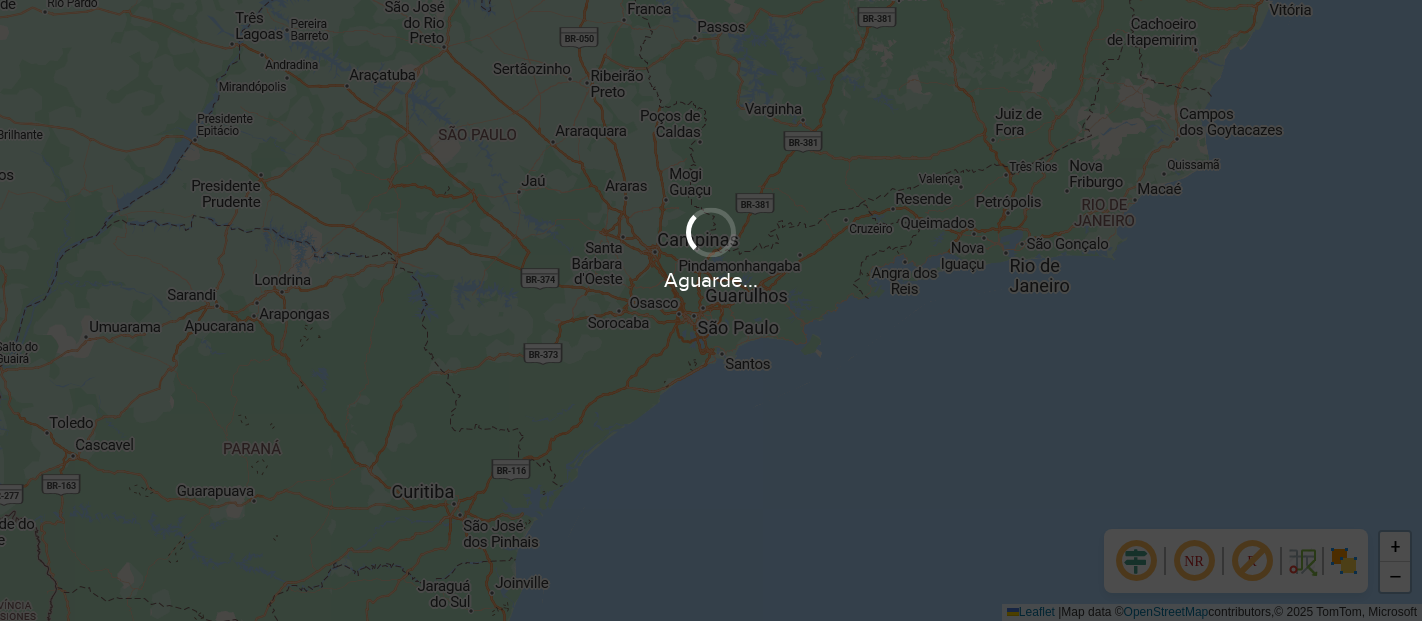 scroll, scrollTop: 0, scrollLeft: 0, axis: both 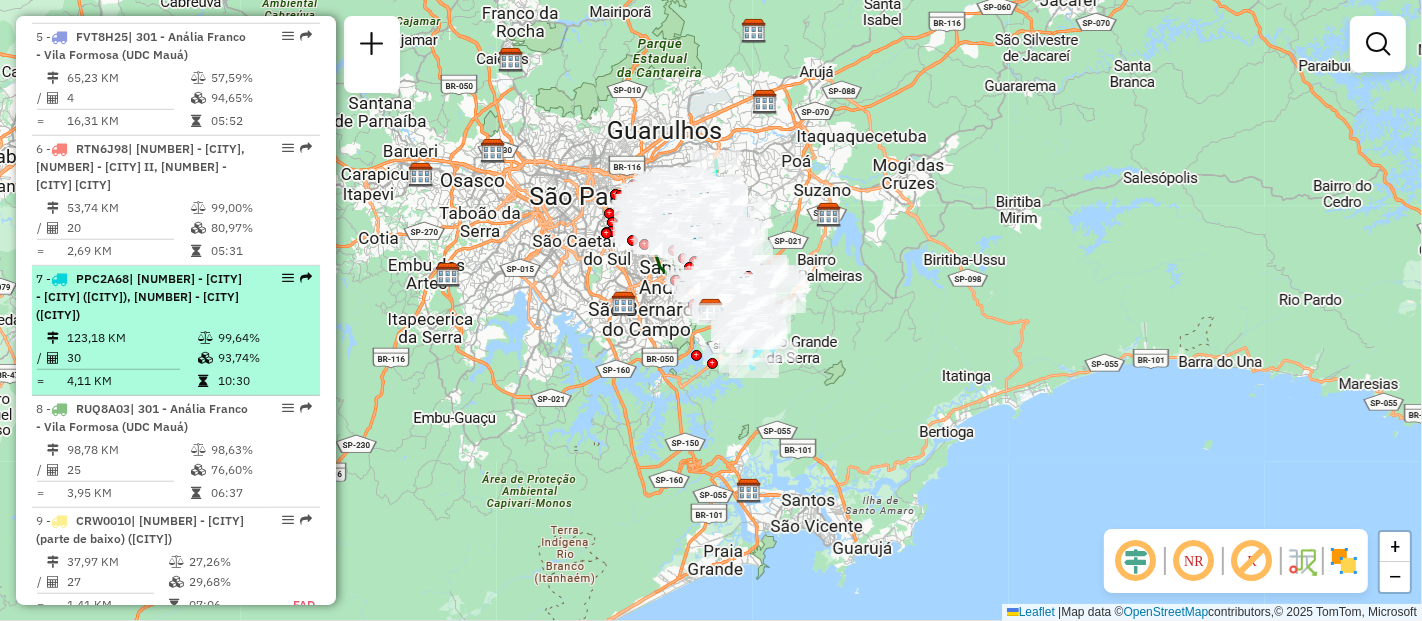 click on "123,18 KM" at bounding box center (131, 338) 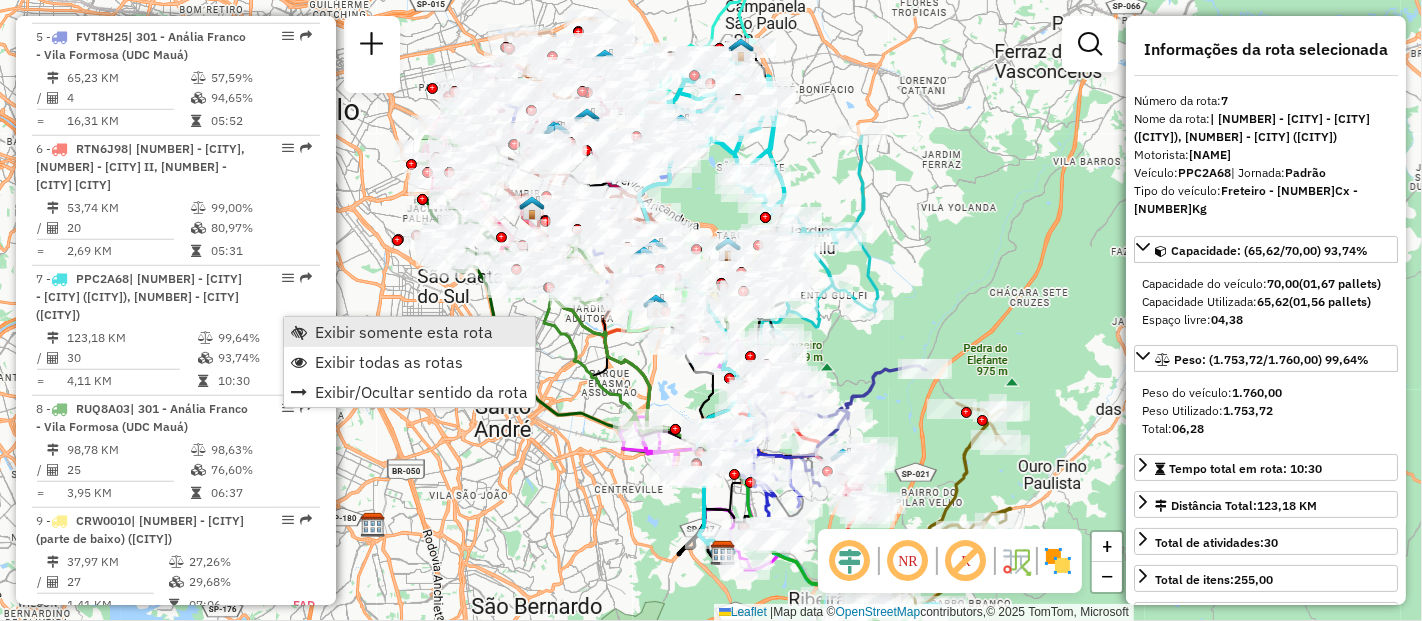 click on "Exibir somente esta rota" at bounding box center [404, 332] 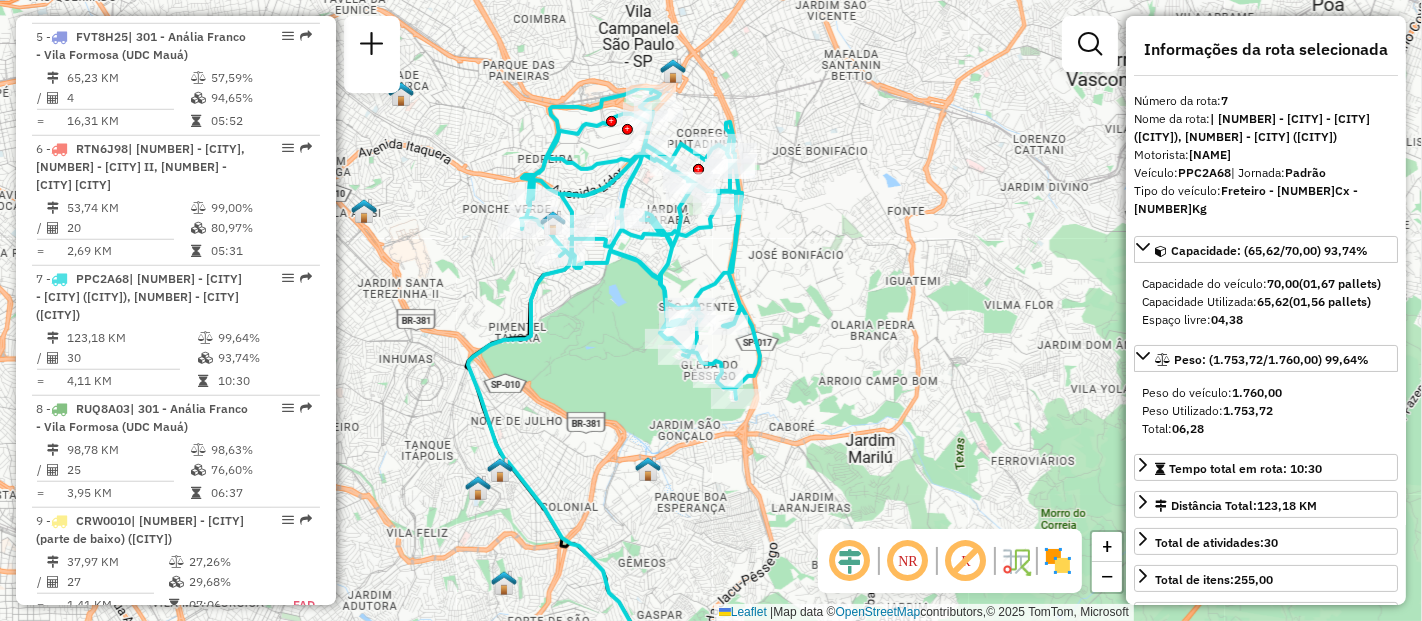 drag, startPoint x: 829, startPoint y: 138, endPoint x: 814, endPoint y: 288, distance: 150.74814 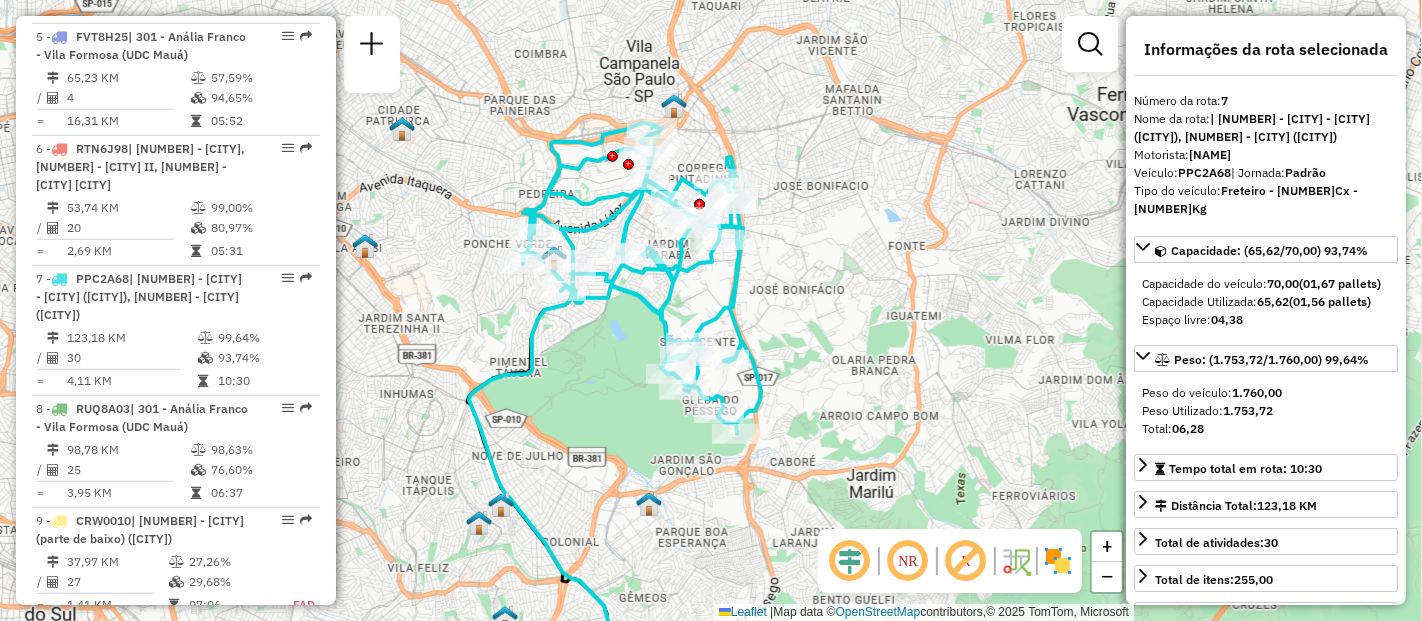 drag, startPoint x: 776, startPoint y: 209, endPoint x: 777, endPoint y: 244, distance: 35.014282 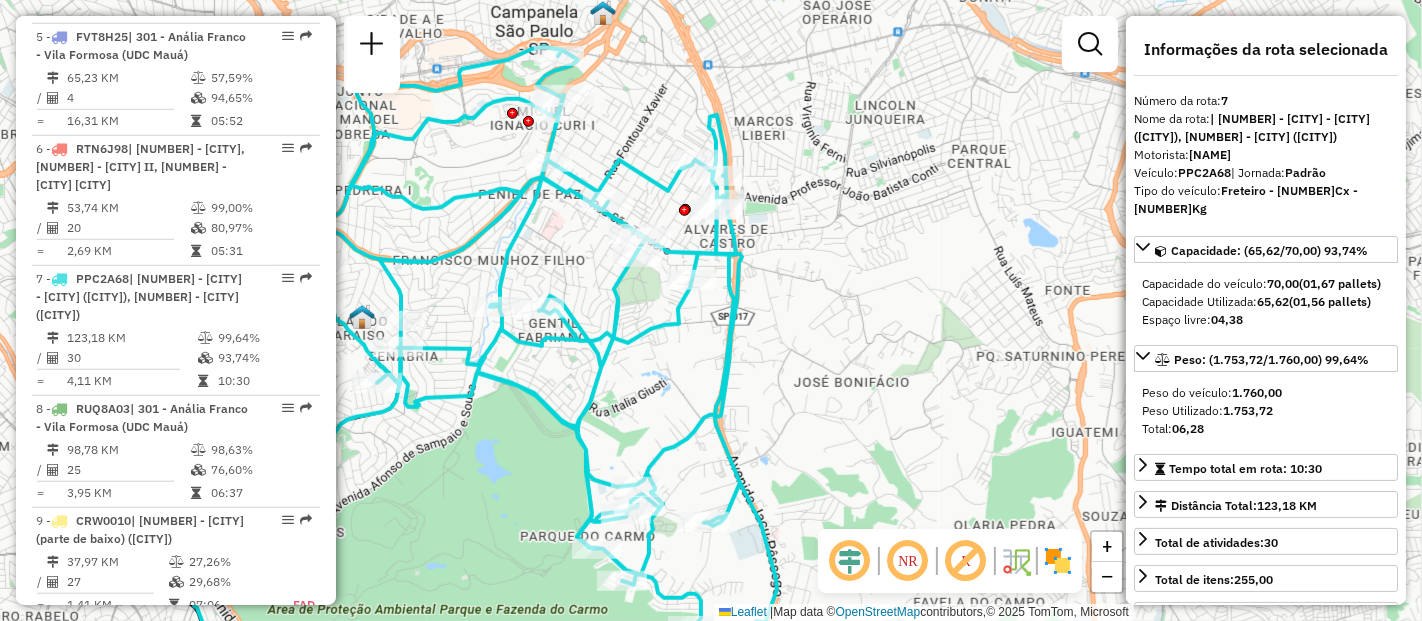 drag, startPoint x: 817, startPoint y: 229, endPoint x: 810, endPoint y: 275, distance: 46.52956 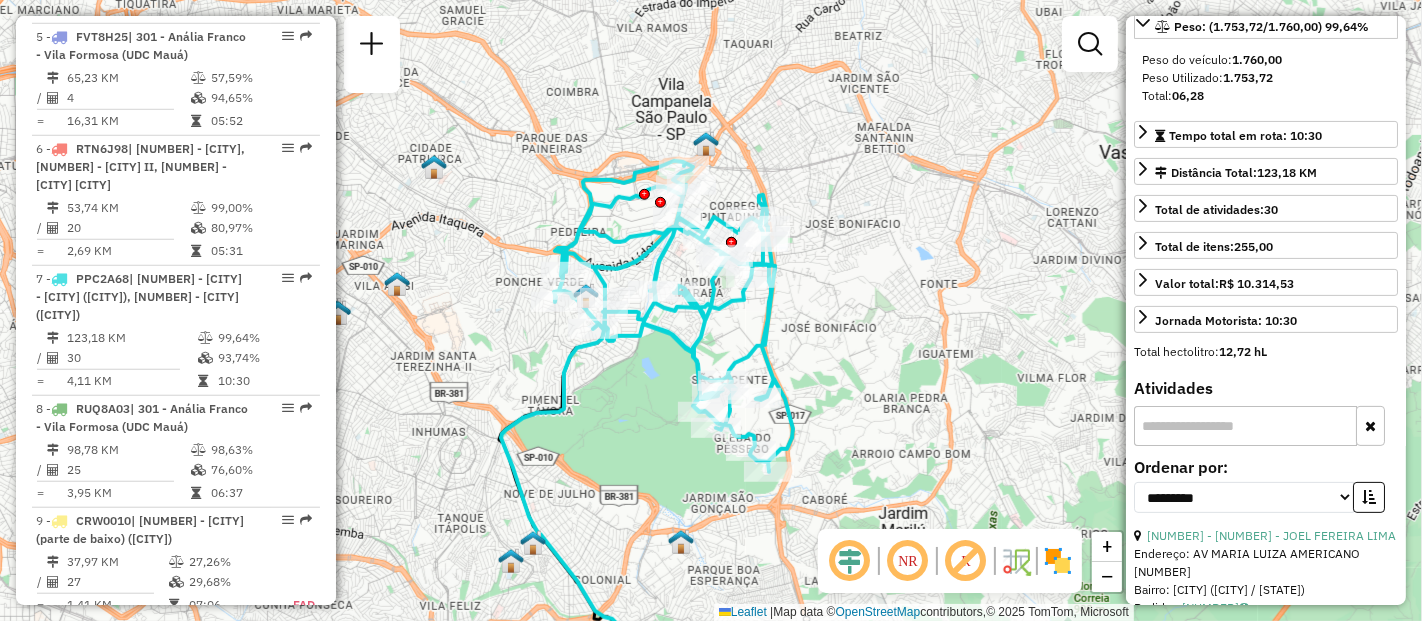 scroll, scrollTop: 444, scrollLeft: 0, axis: vertical 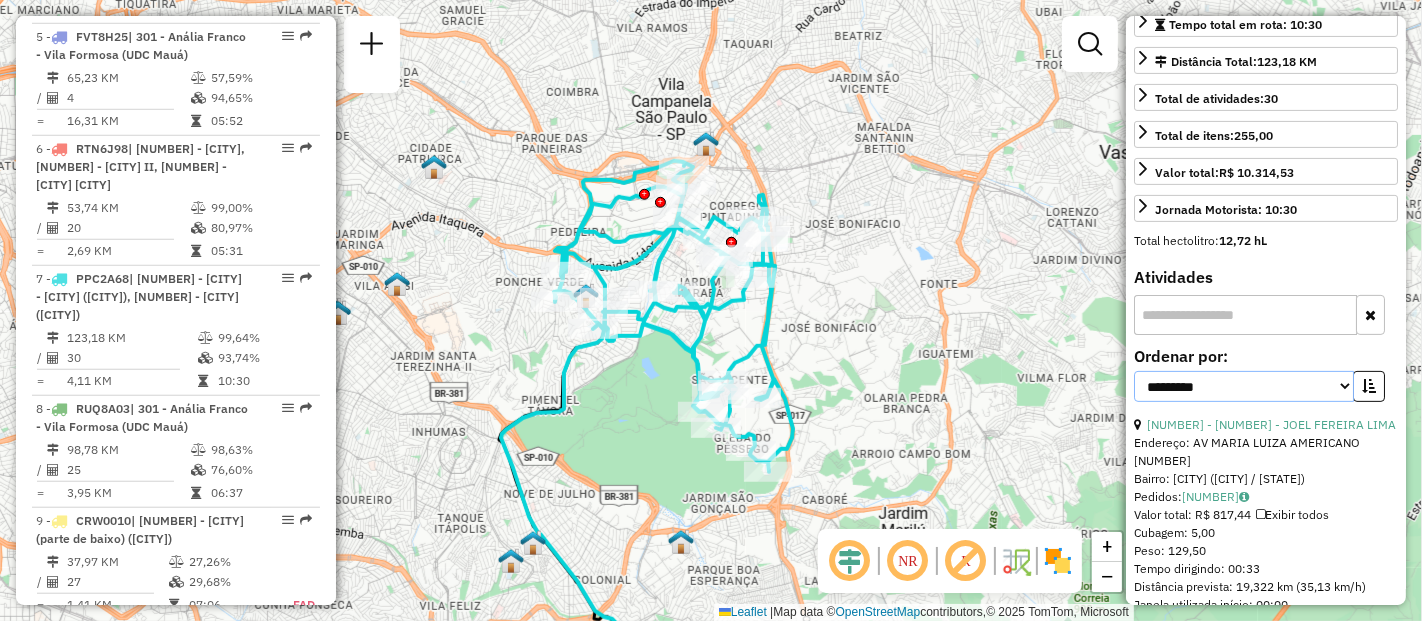 click on "**********" at bounding box center (1244, 386) 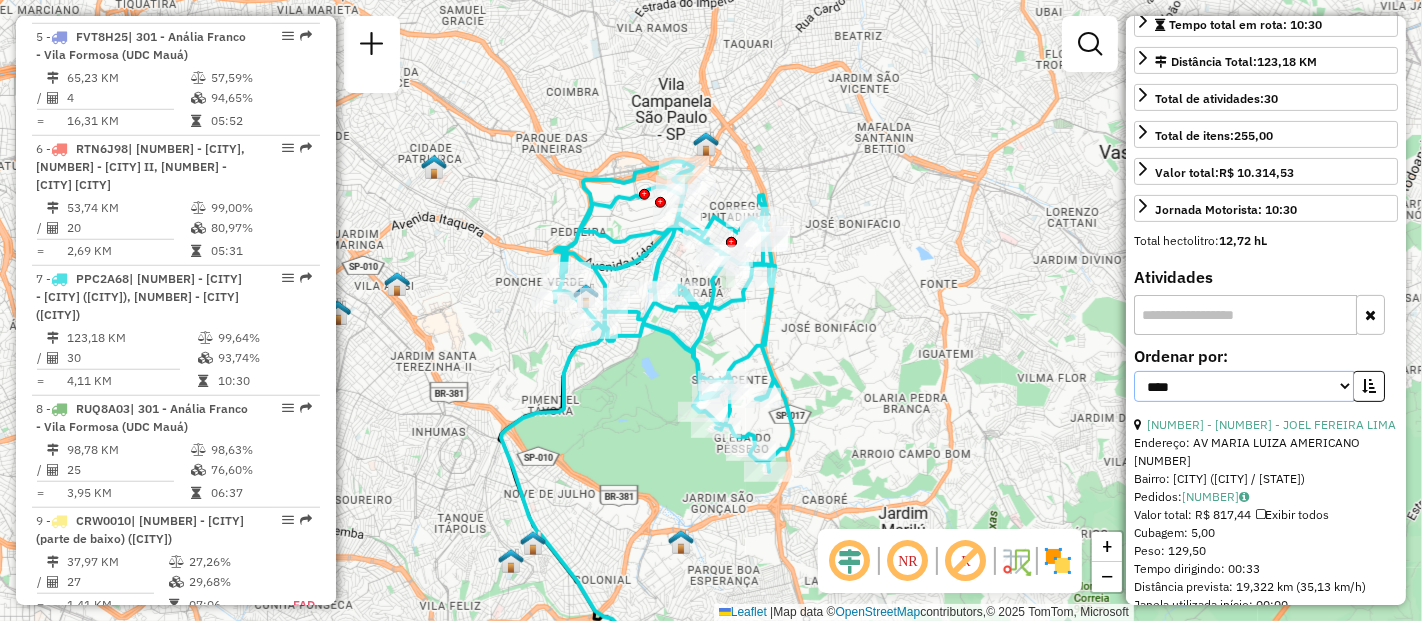 click on "**********" at bounding box center [1244, 386] 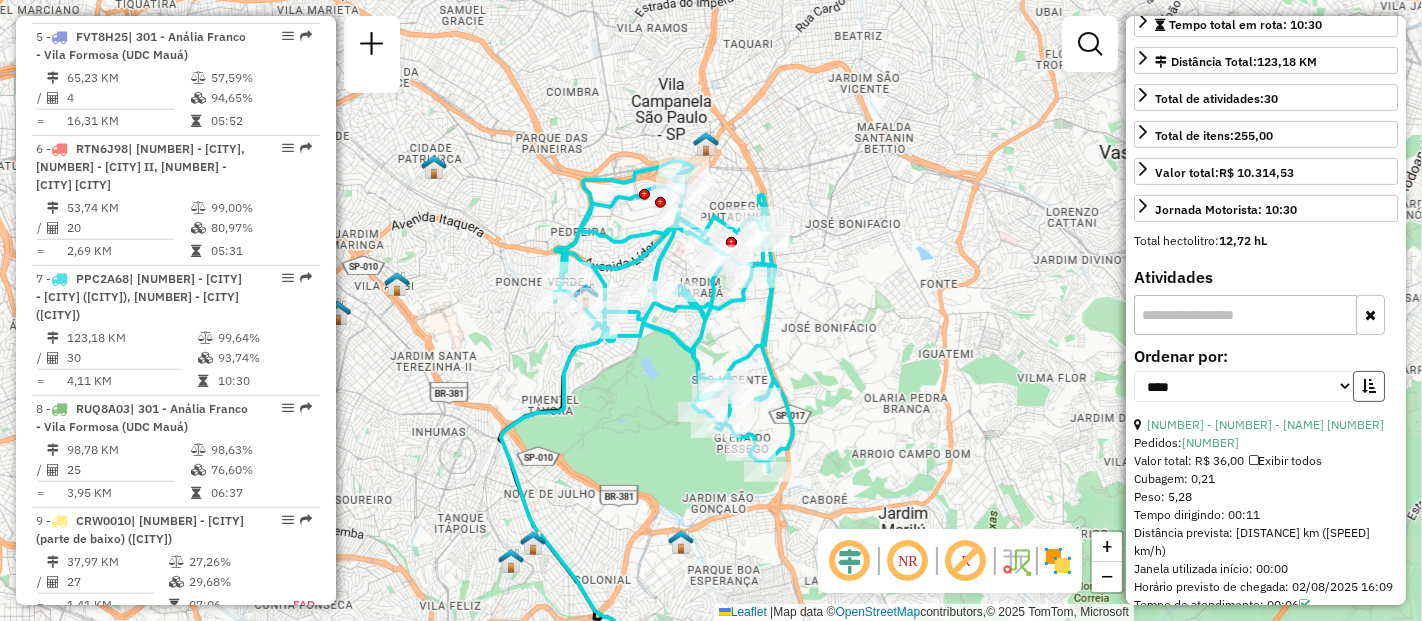 click at bounding box center [1369, 386] 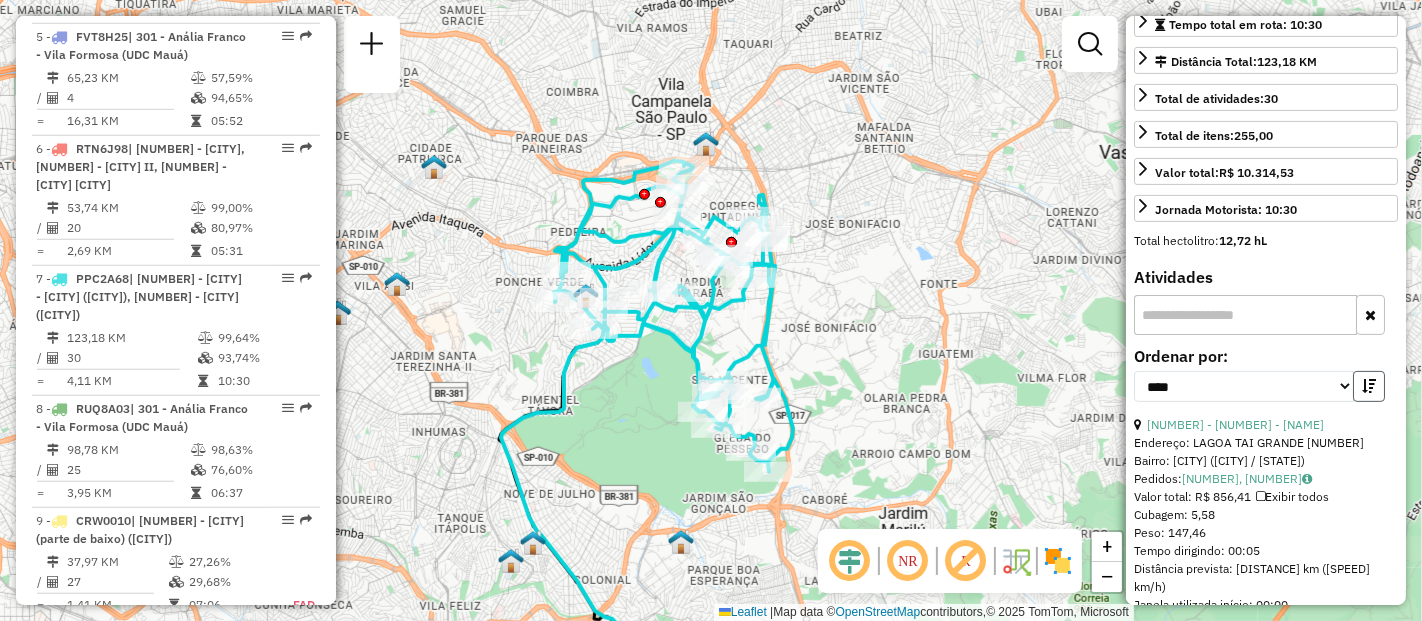 click at bounding box center (1369, 386) 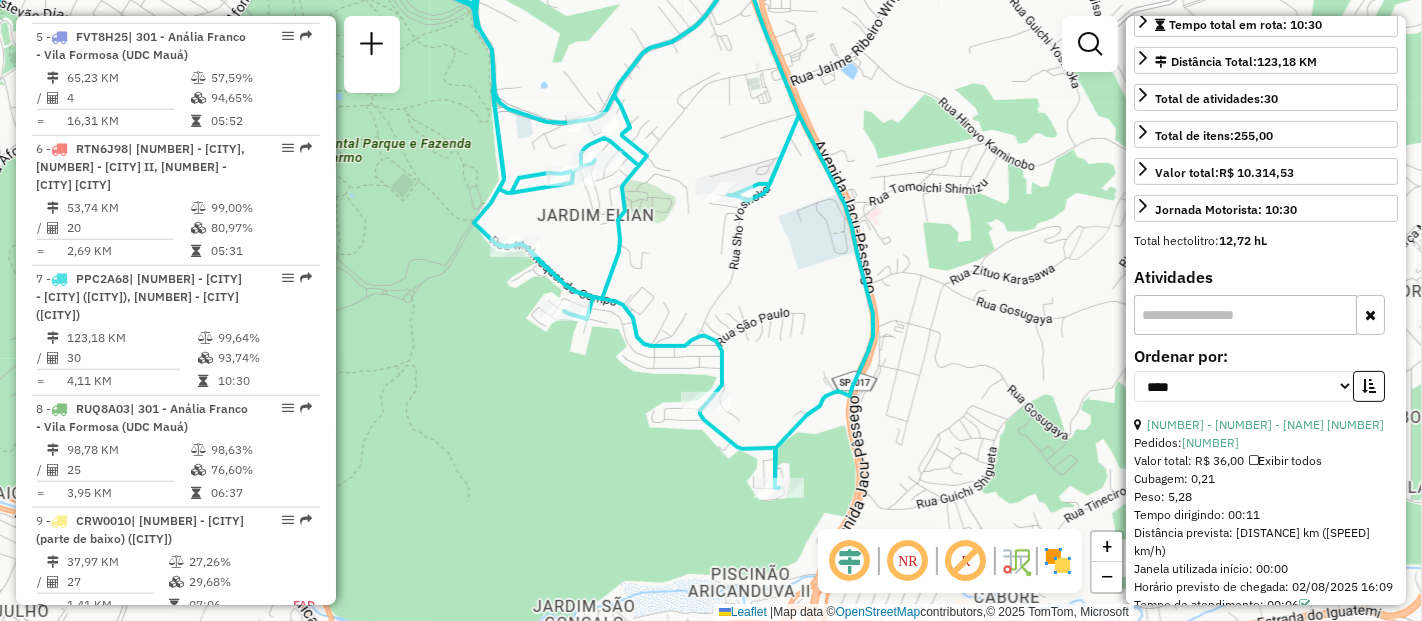 drag, startPoint x: 818, startPoint y: 424, endPoint x: 797, endPoint y: 349, distance: 77.88453 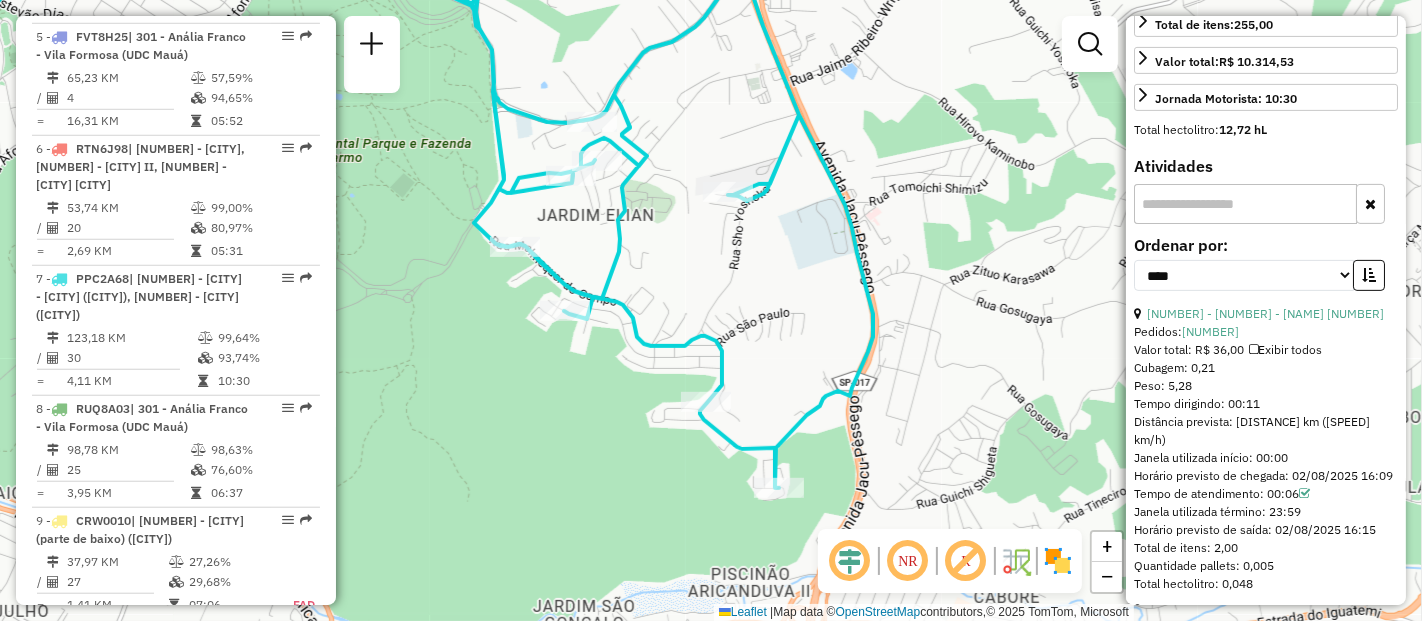 scroll, scrollTop: 666, scrollLeft: 0, axis: vertical 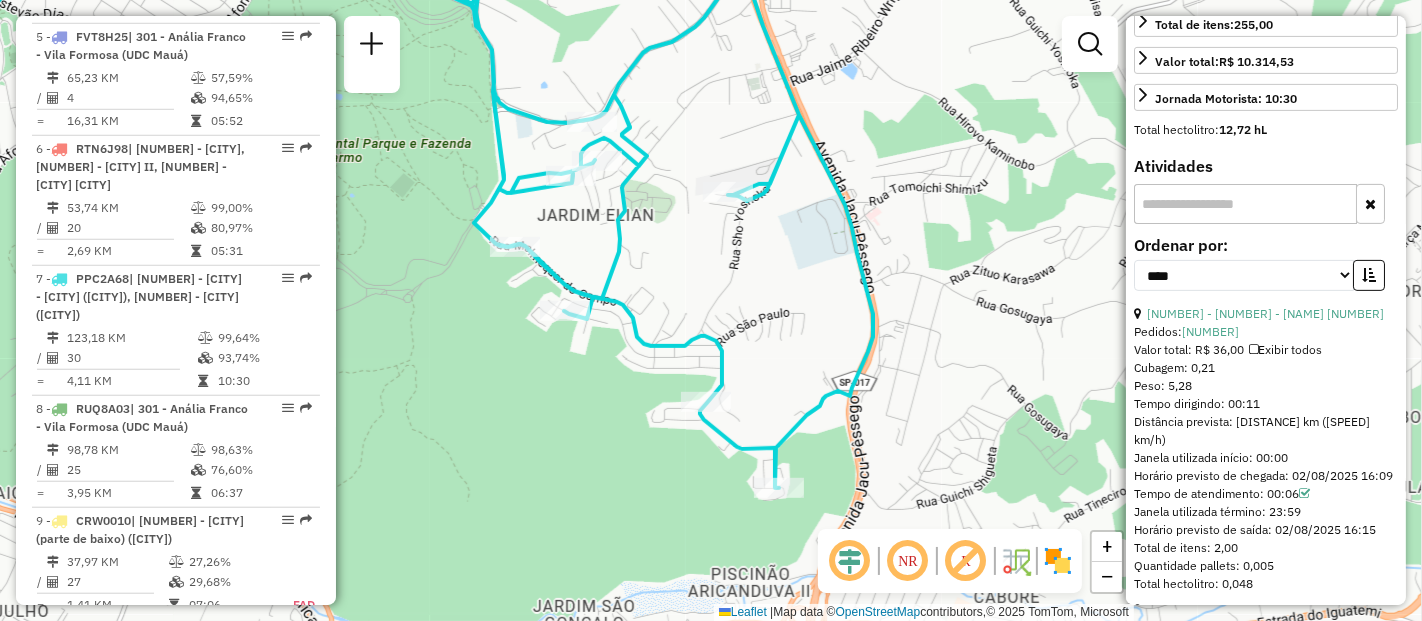 click at bounding box center [1245, 204] 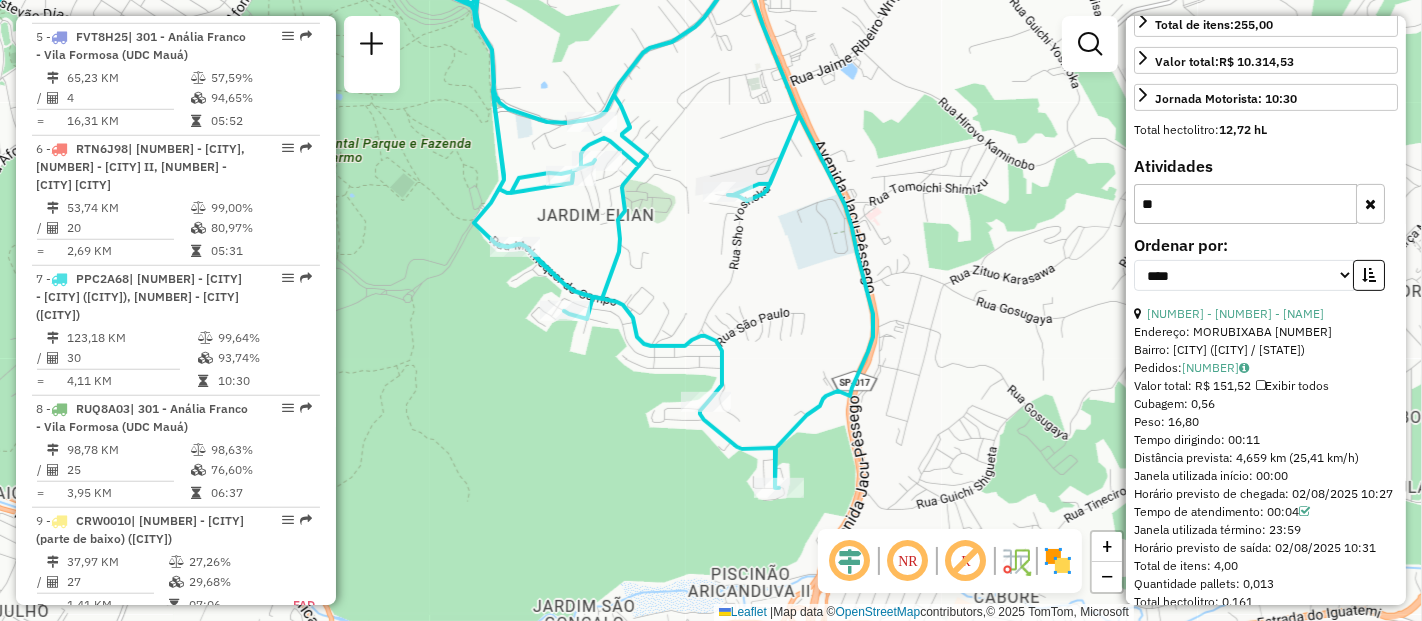 type on "*" 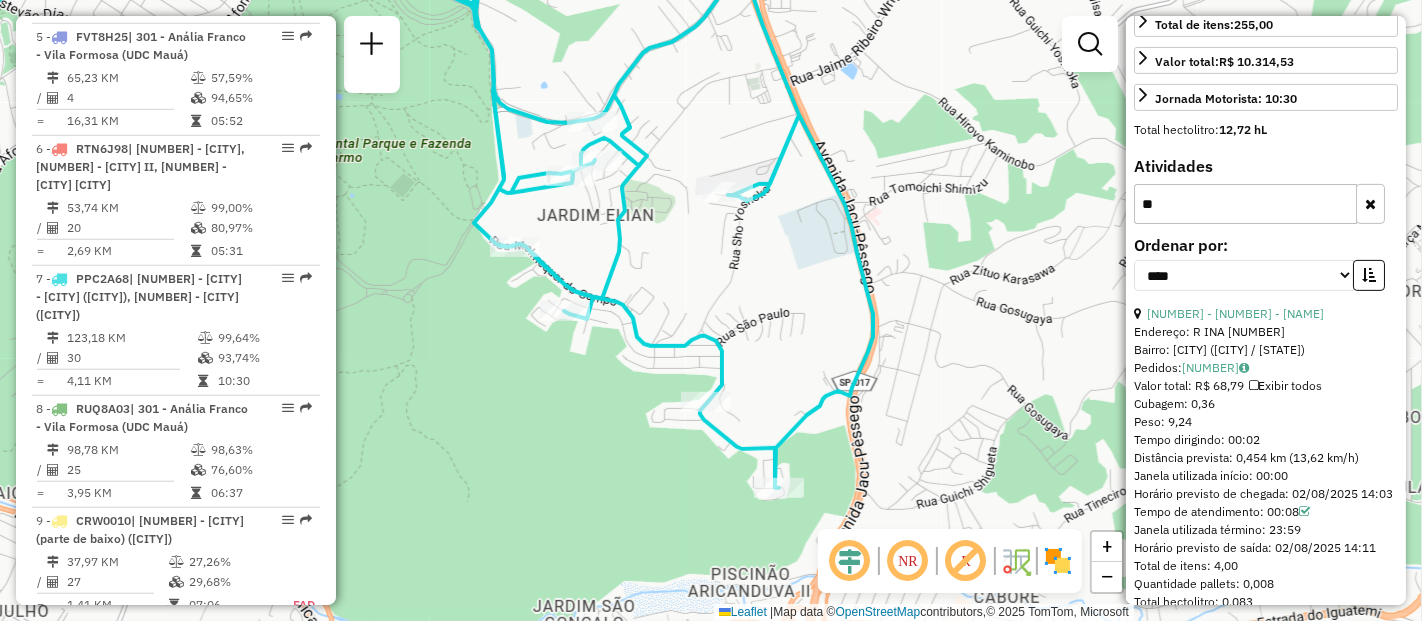 type on "*" 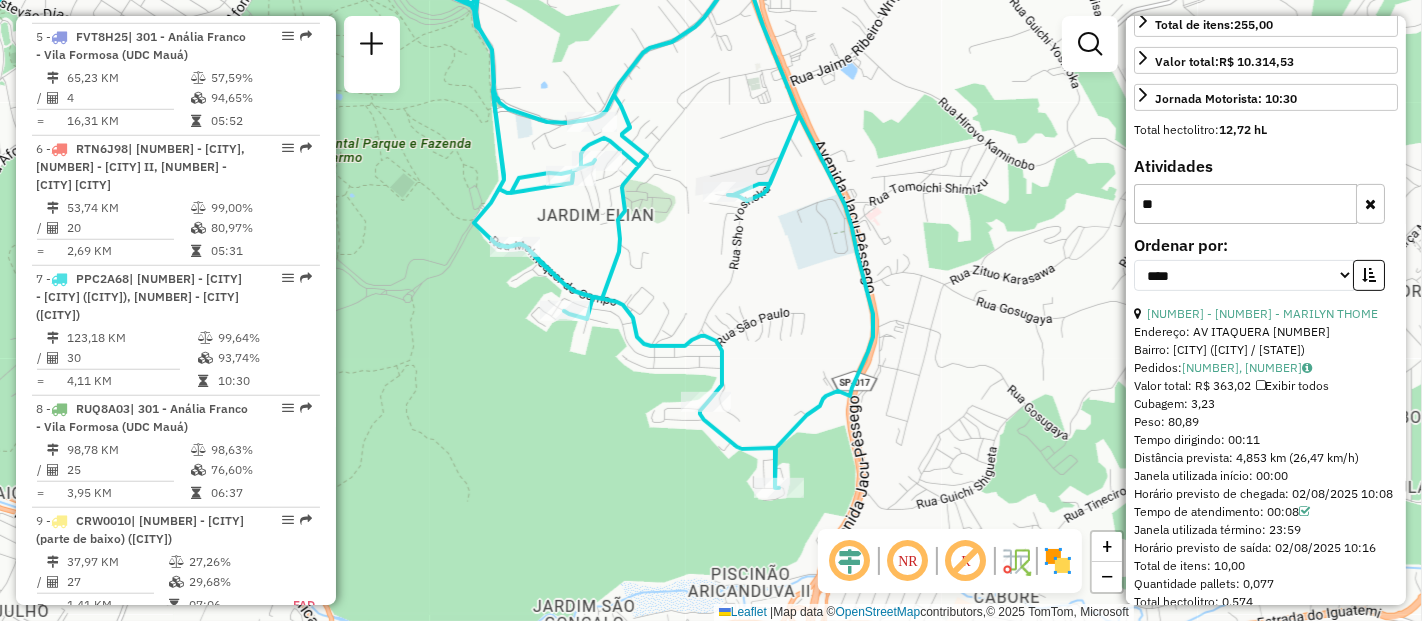type on "*" 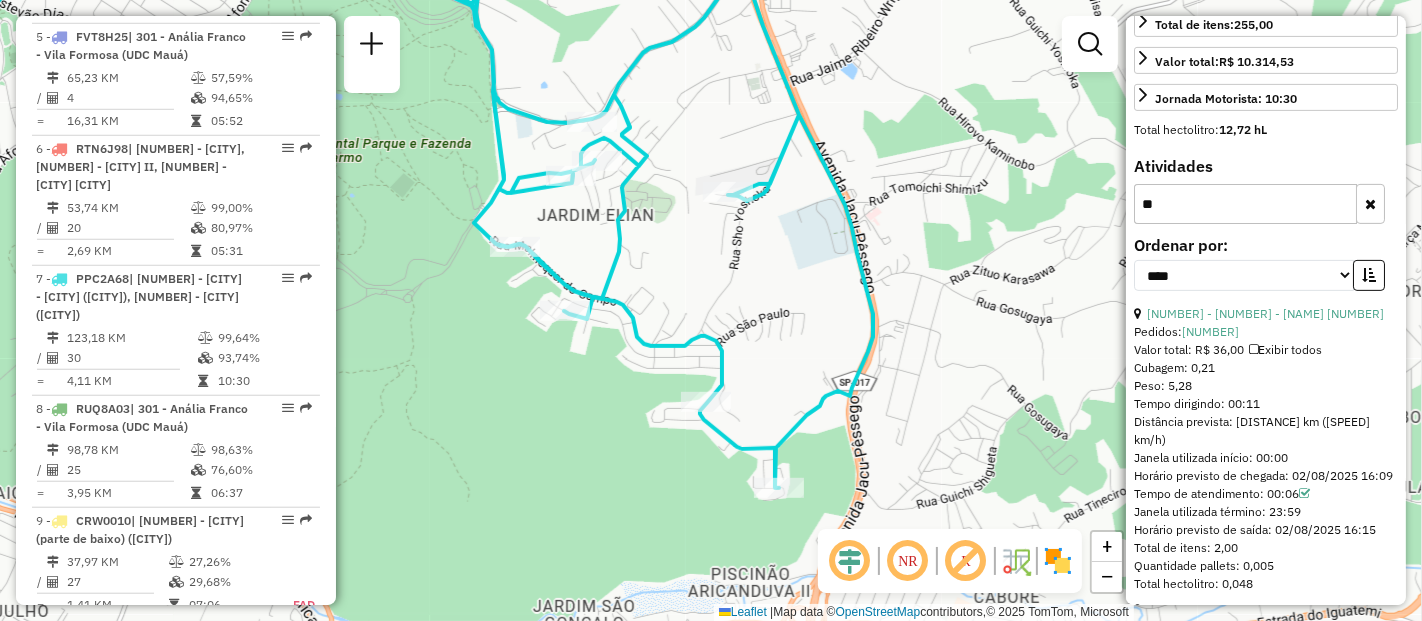 type on "*" 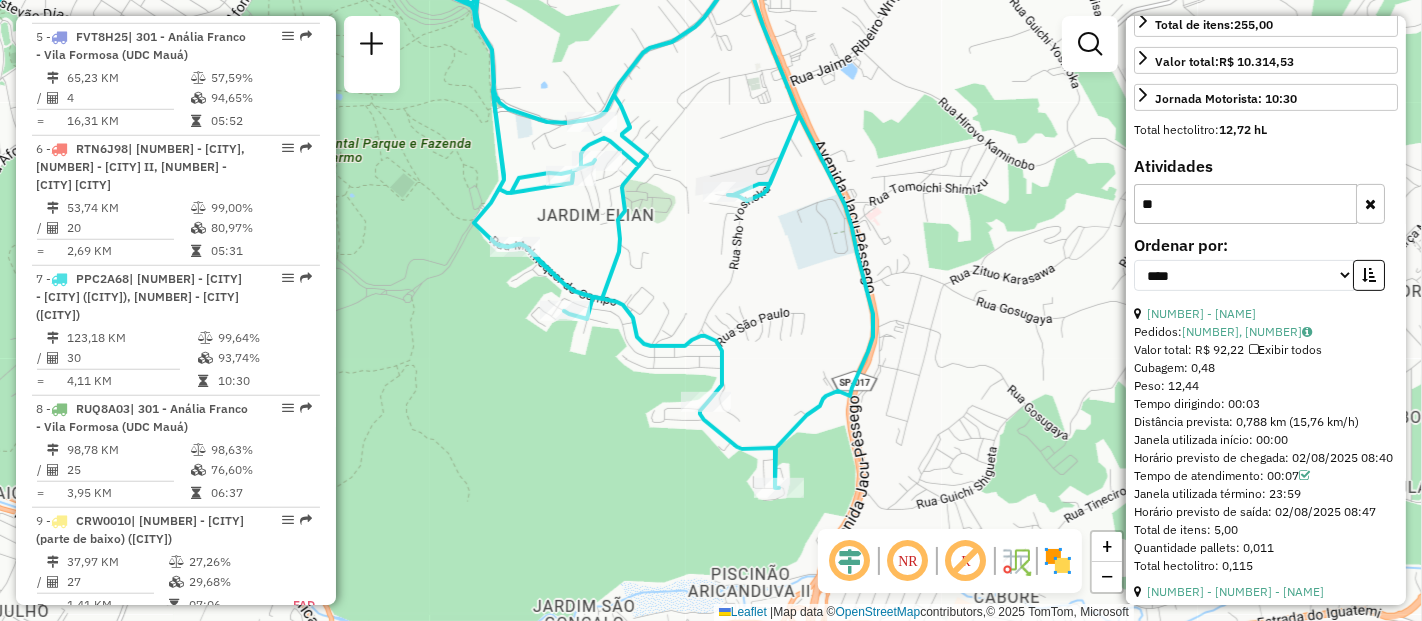 type on "*" 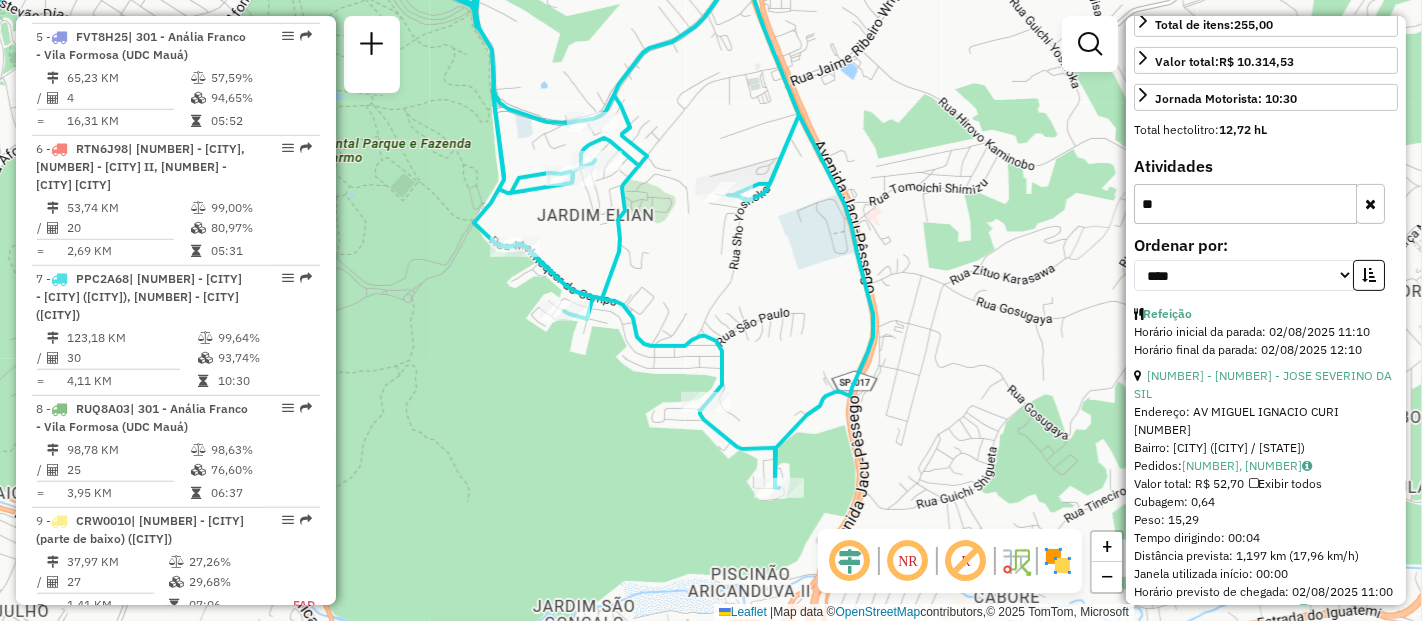 type on "*" 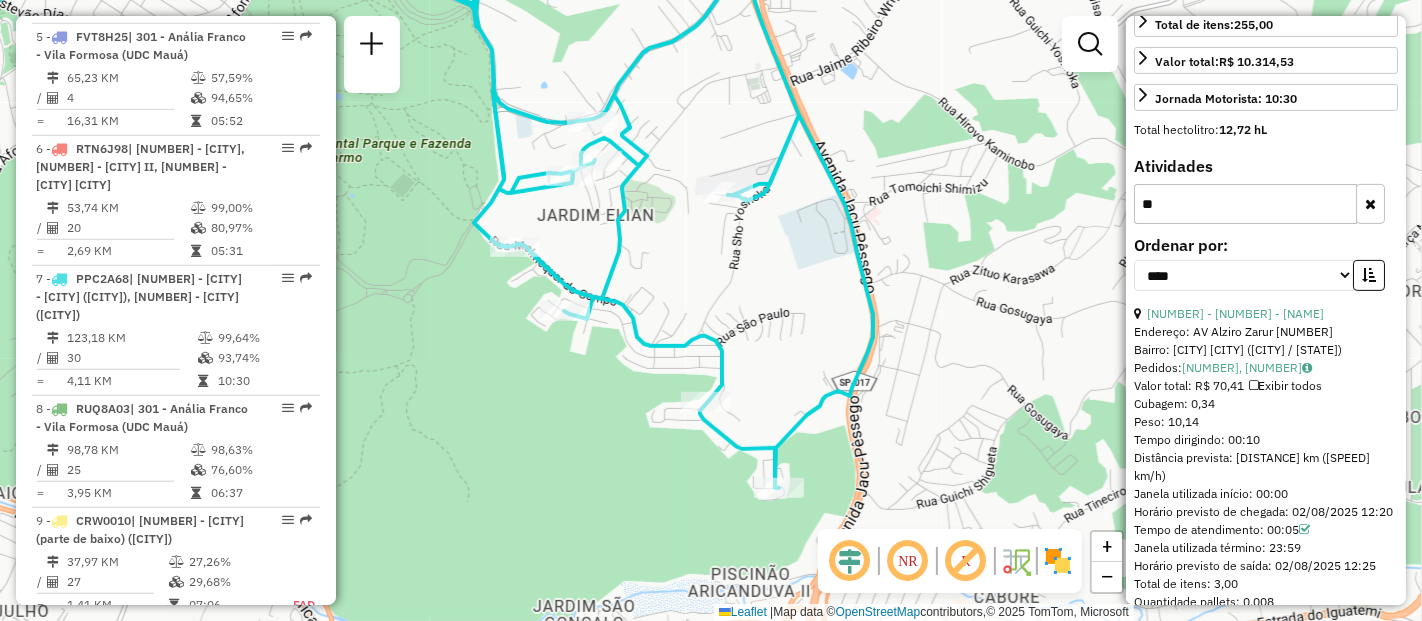 type on "*" 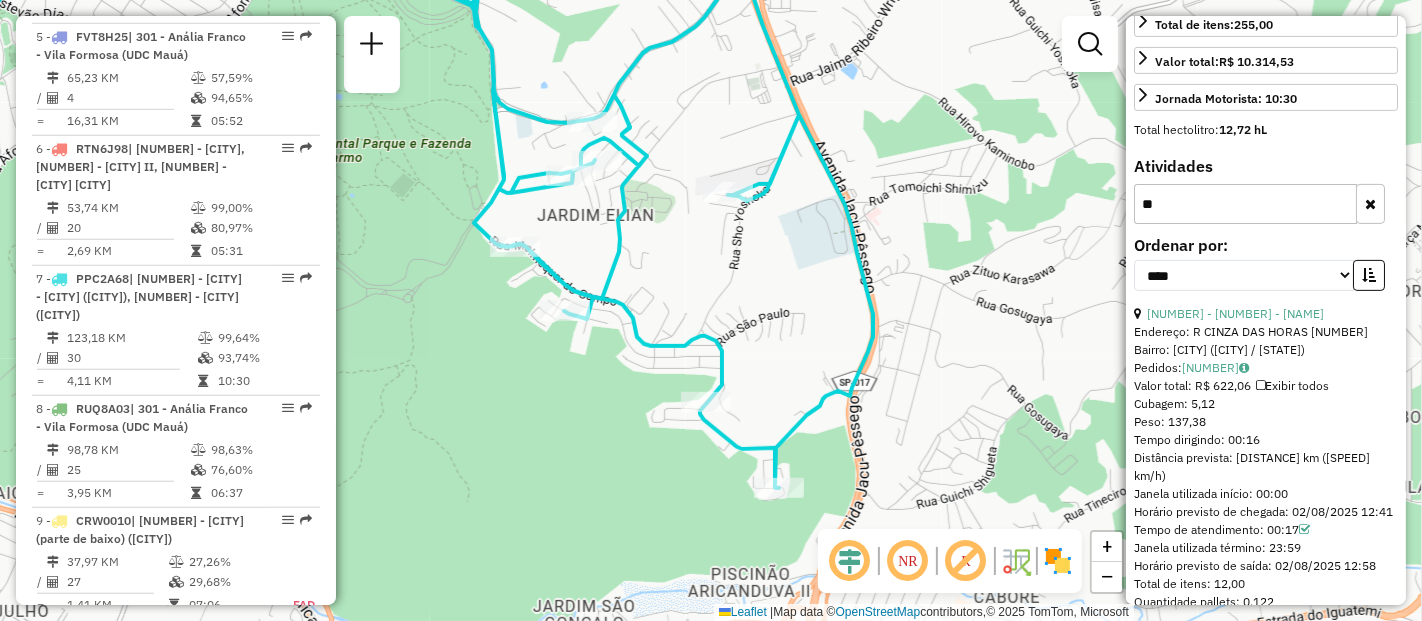 type on "*" 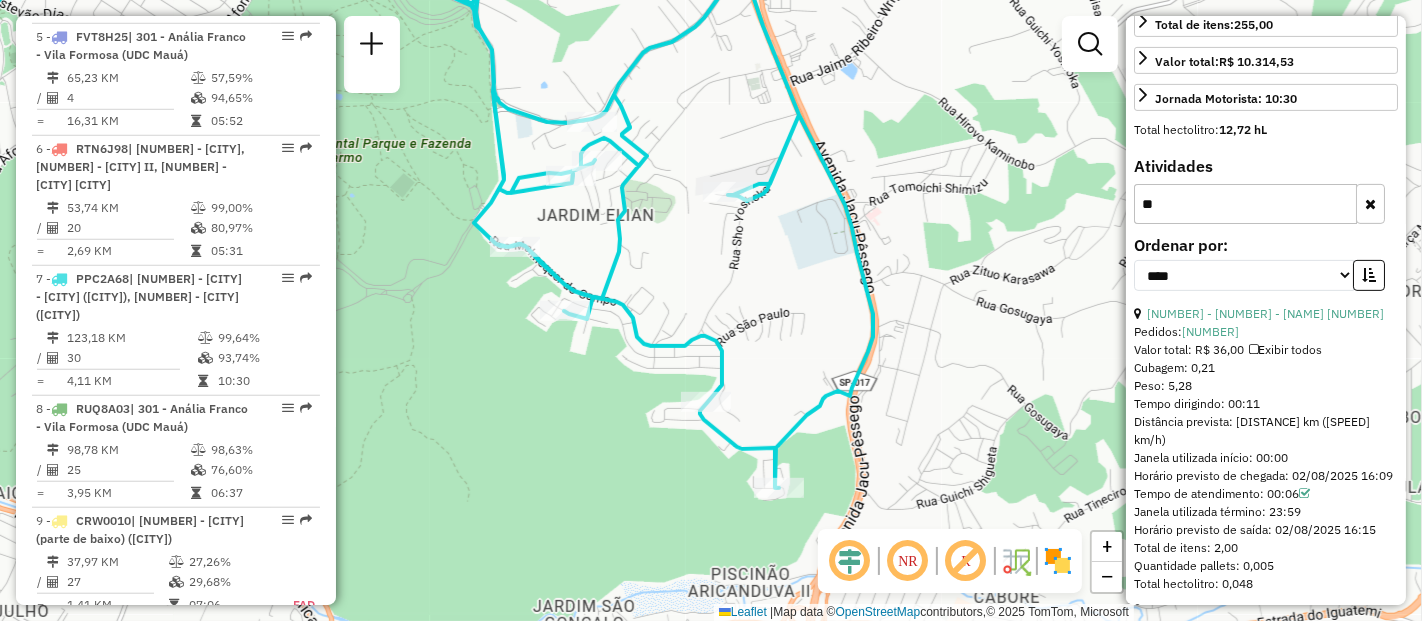 type on "*" 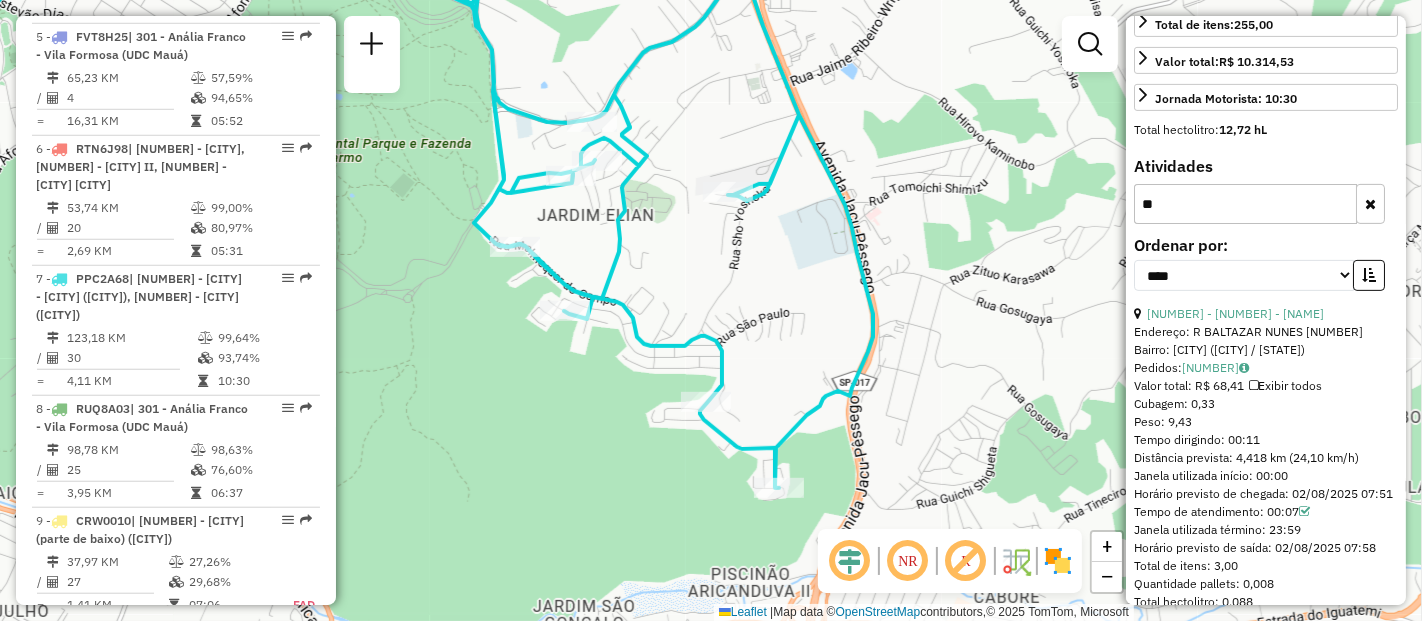 type on "*" 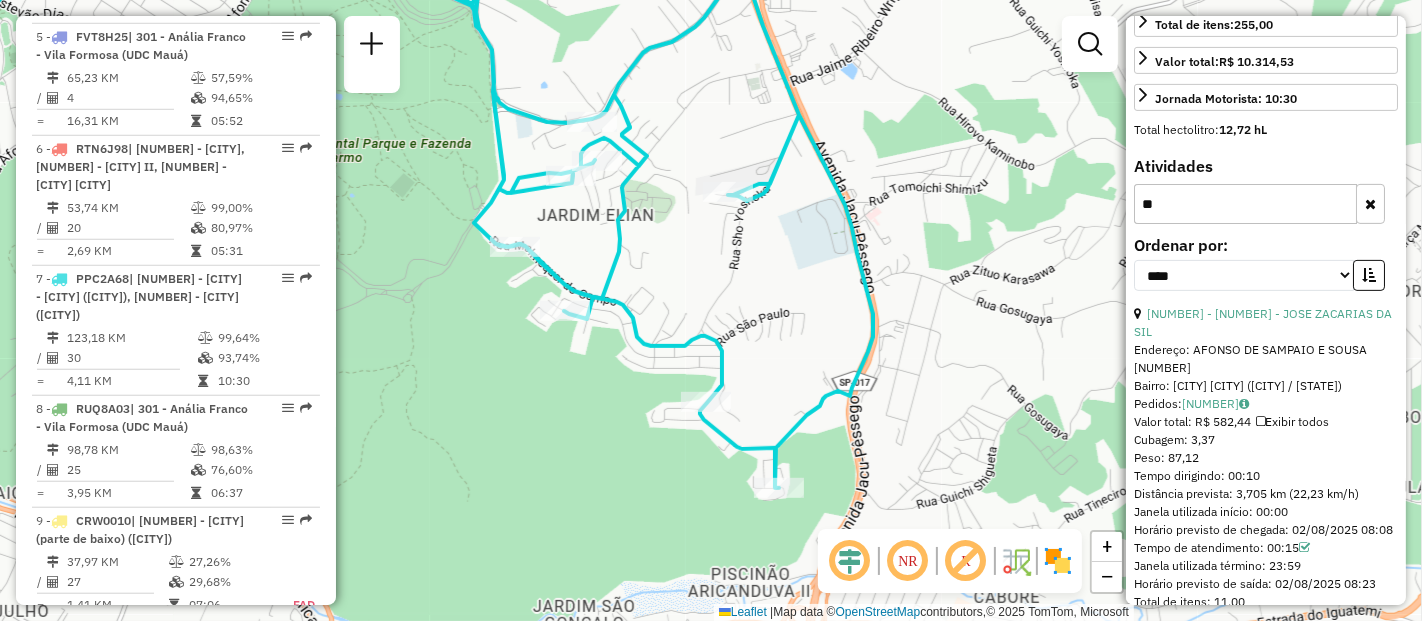 type on "*" 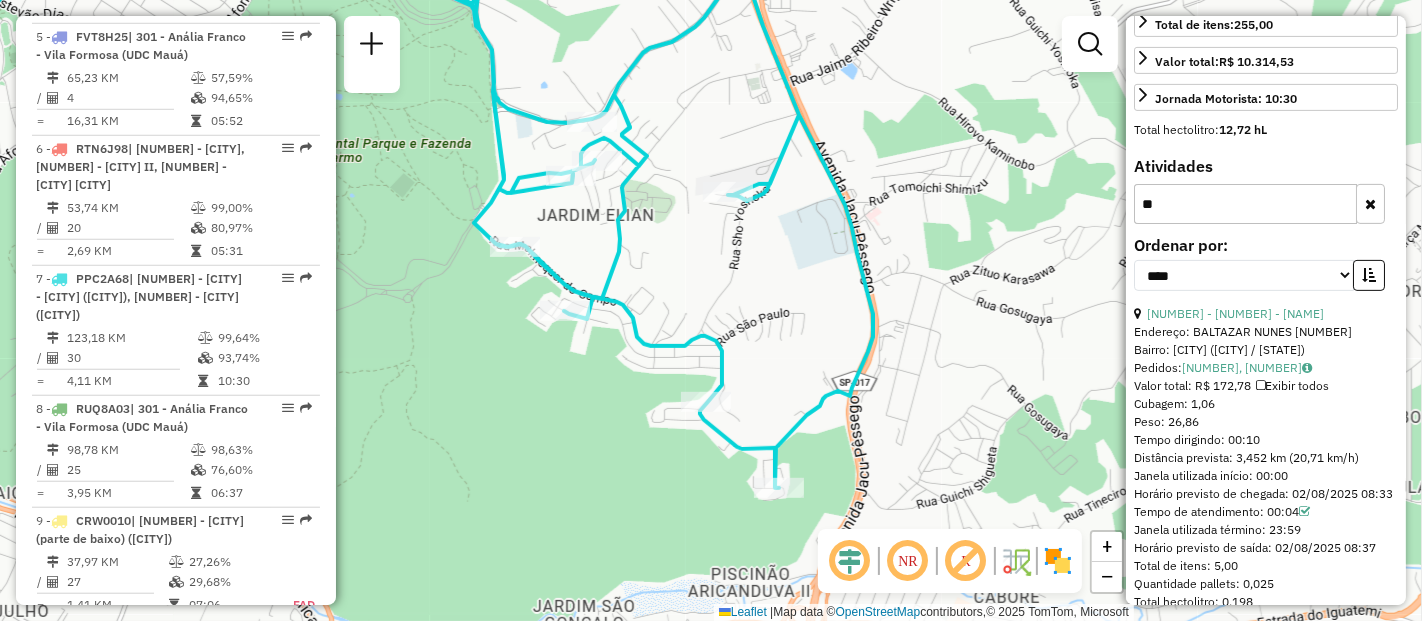 type on "*" 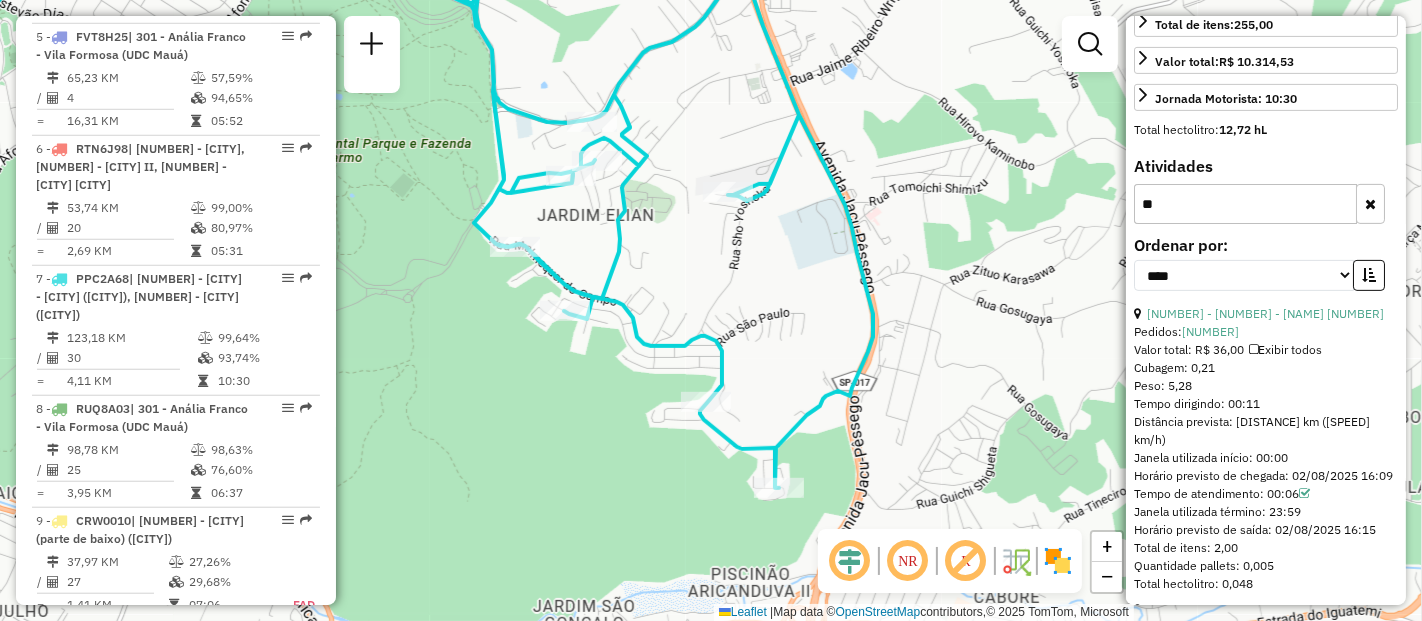 type on "*" 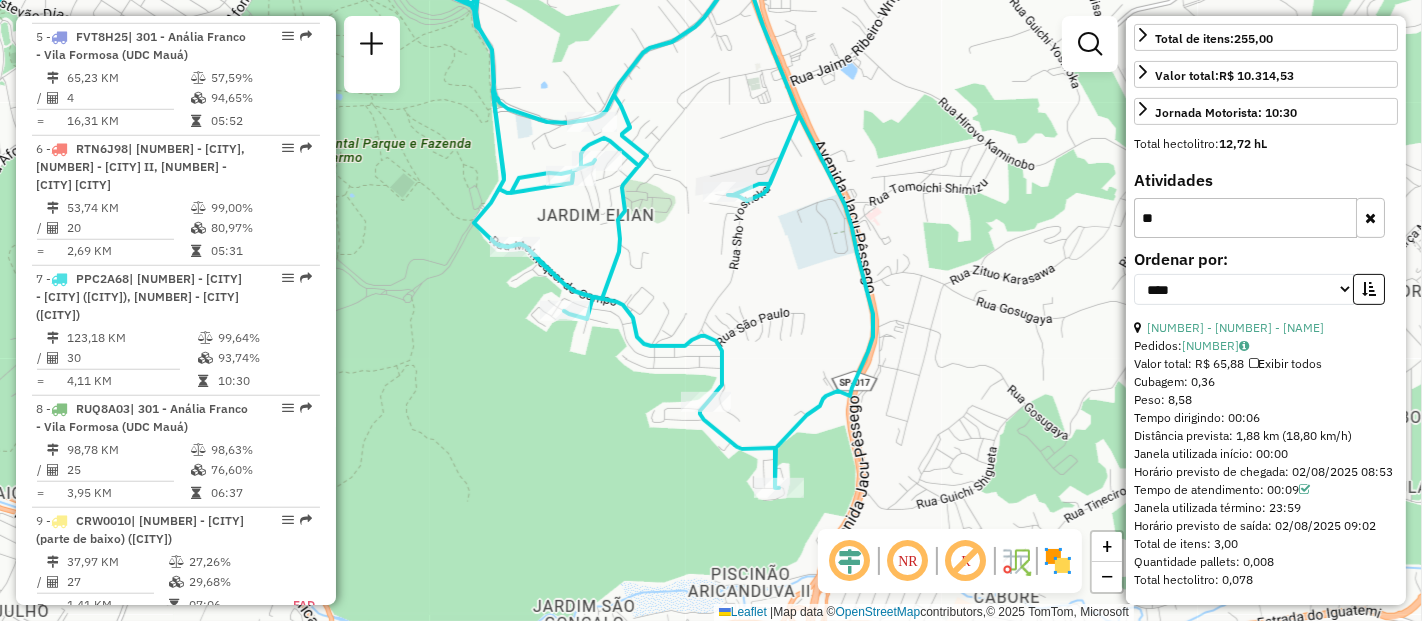 type on "*" 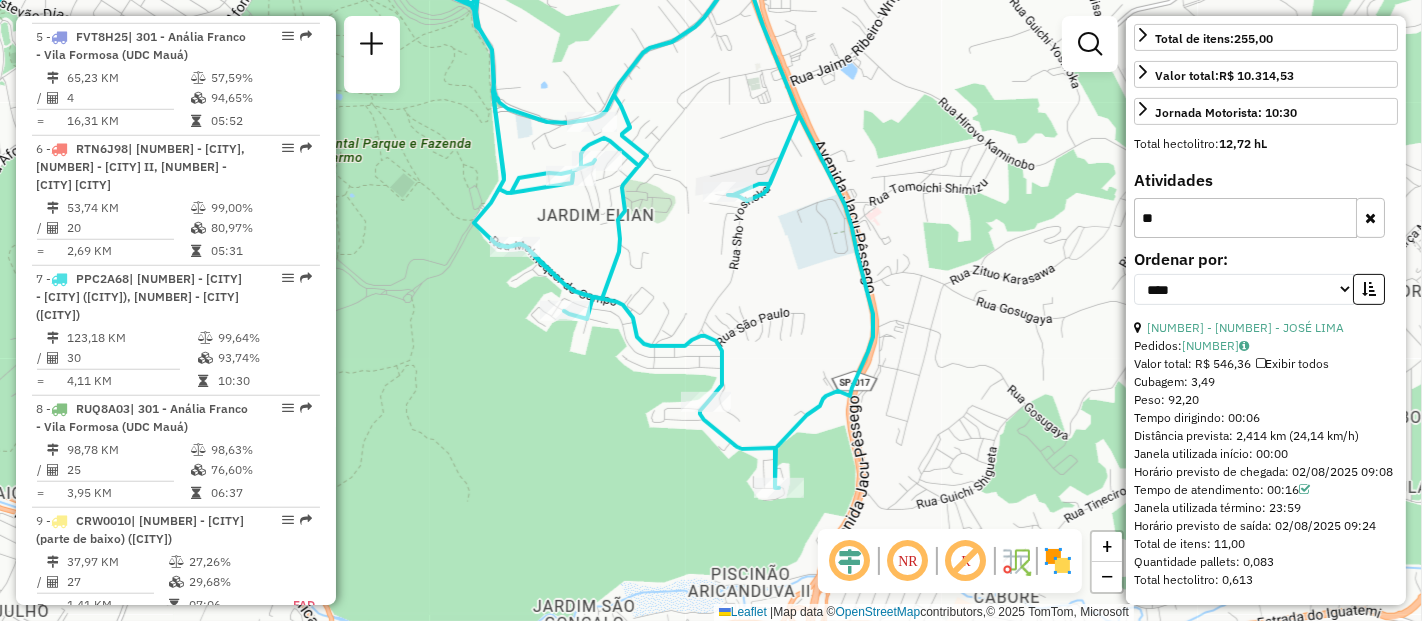 type on "*" 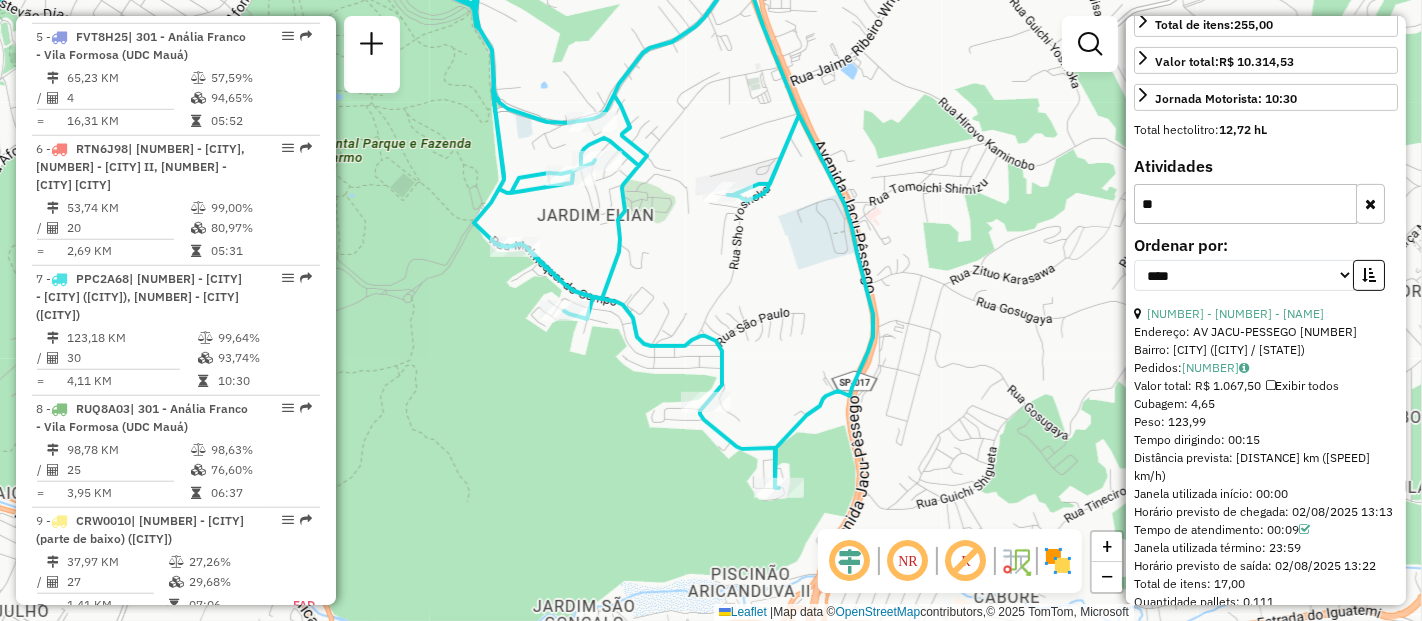 type on "*" 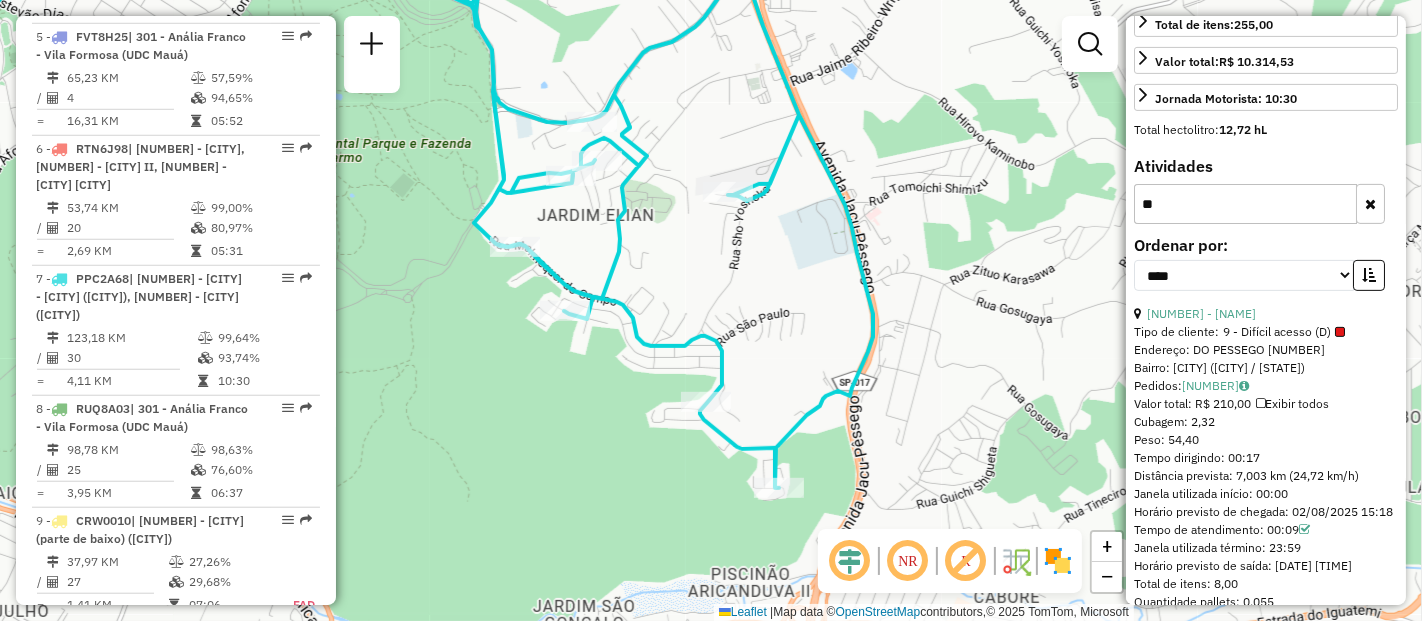 type on "*" 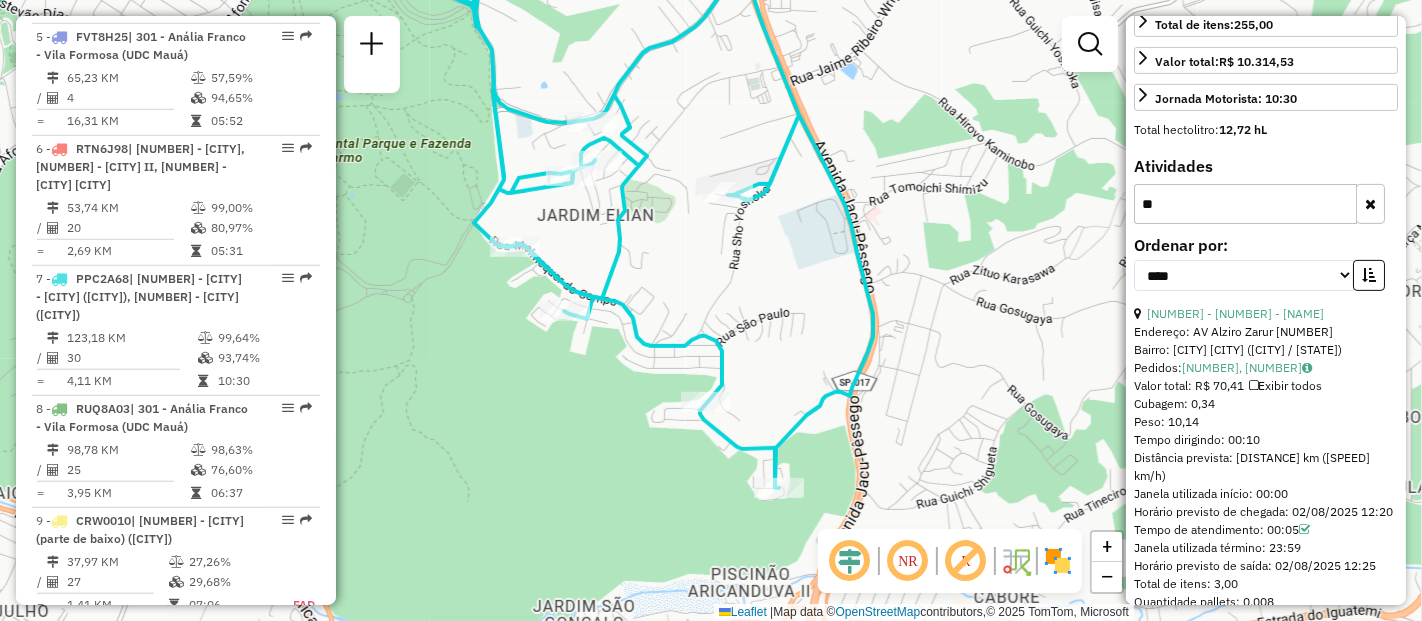 type on "*" 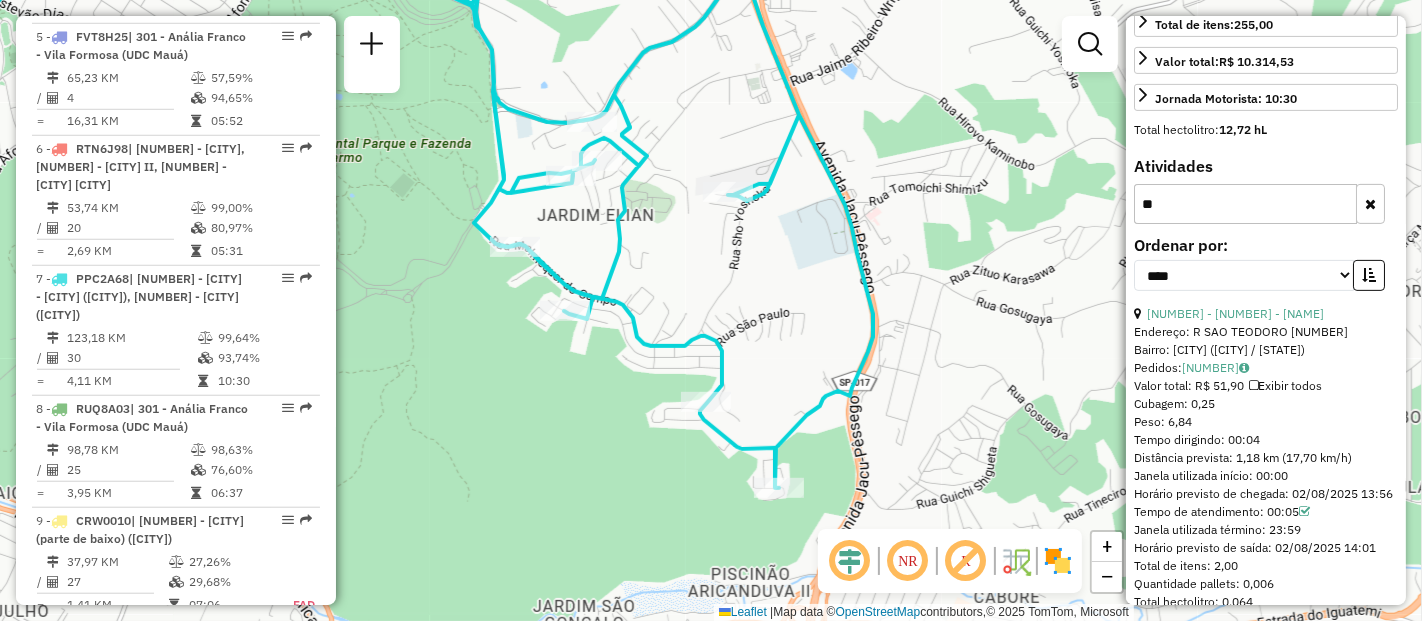 type on "*" 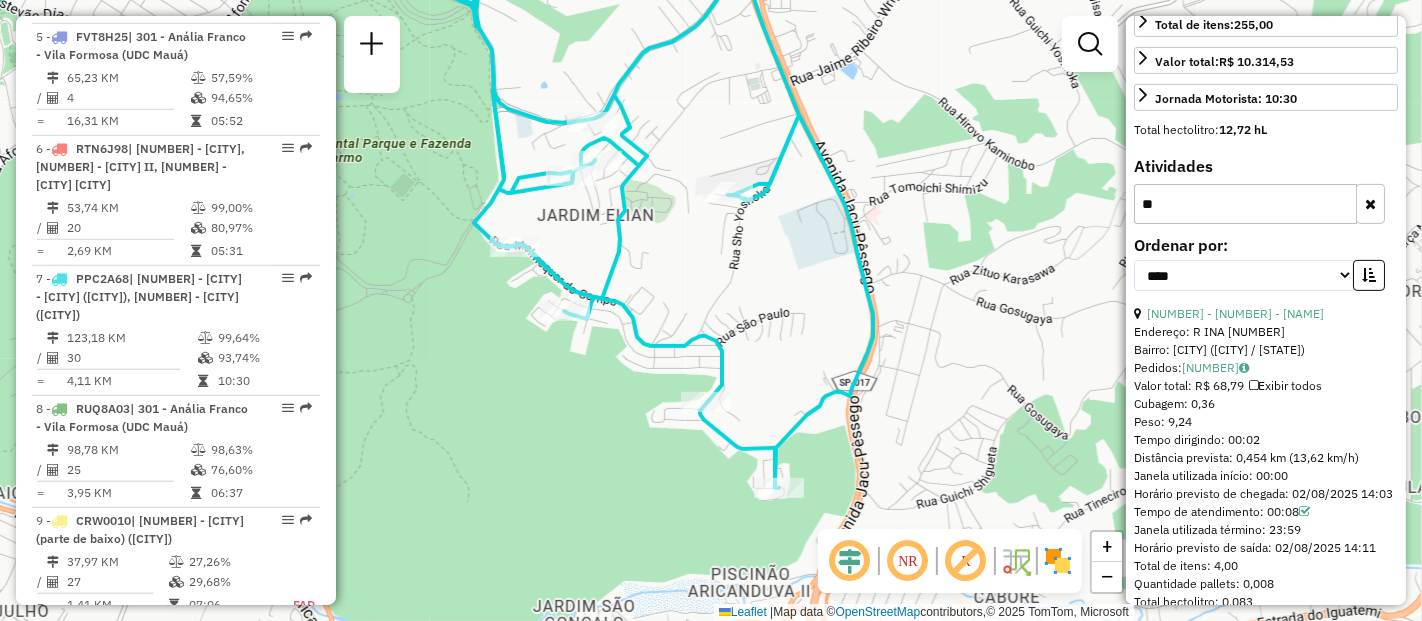 type on "*" 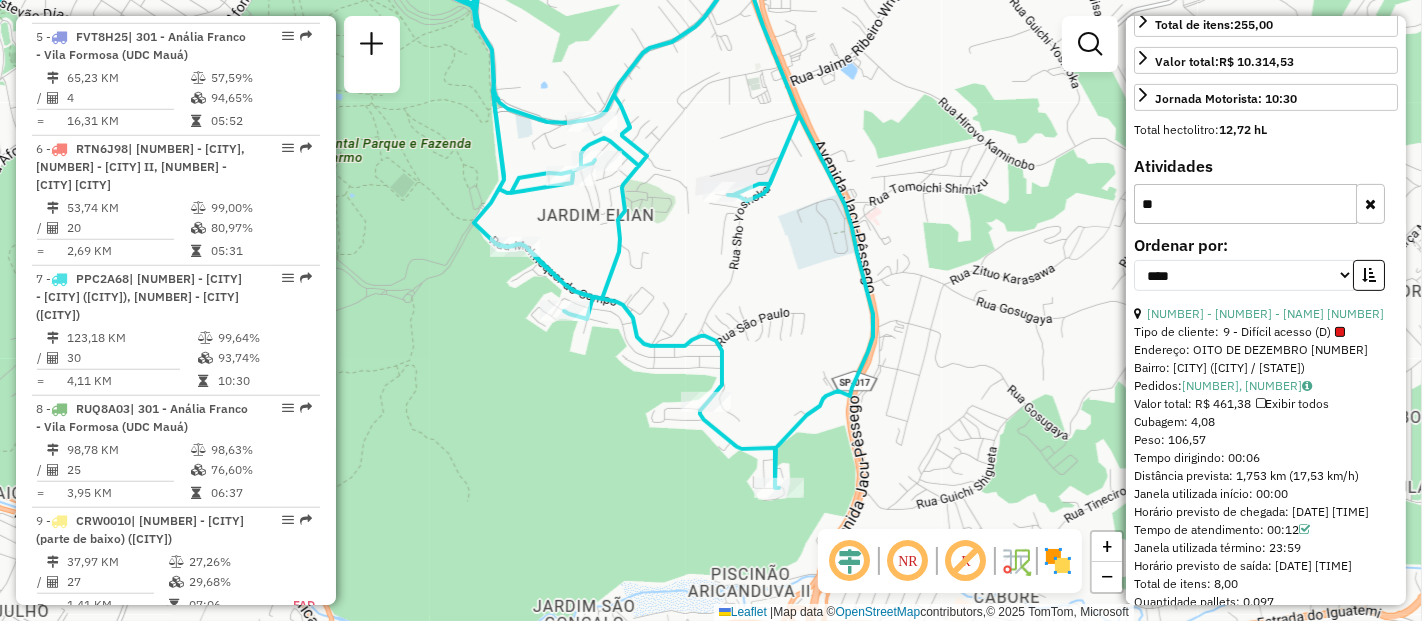 type on "*" 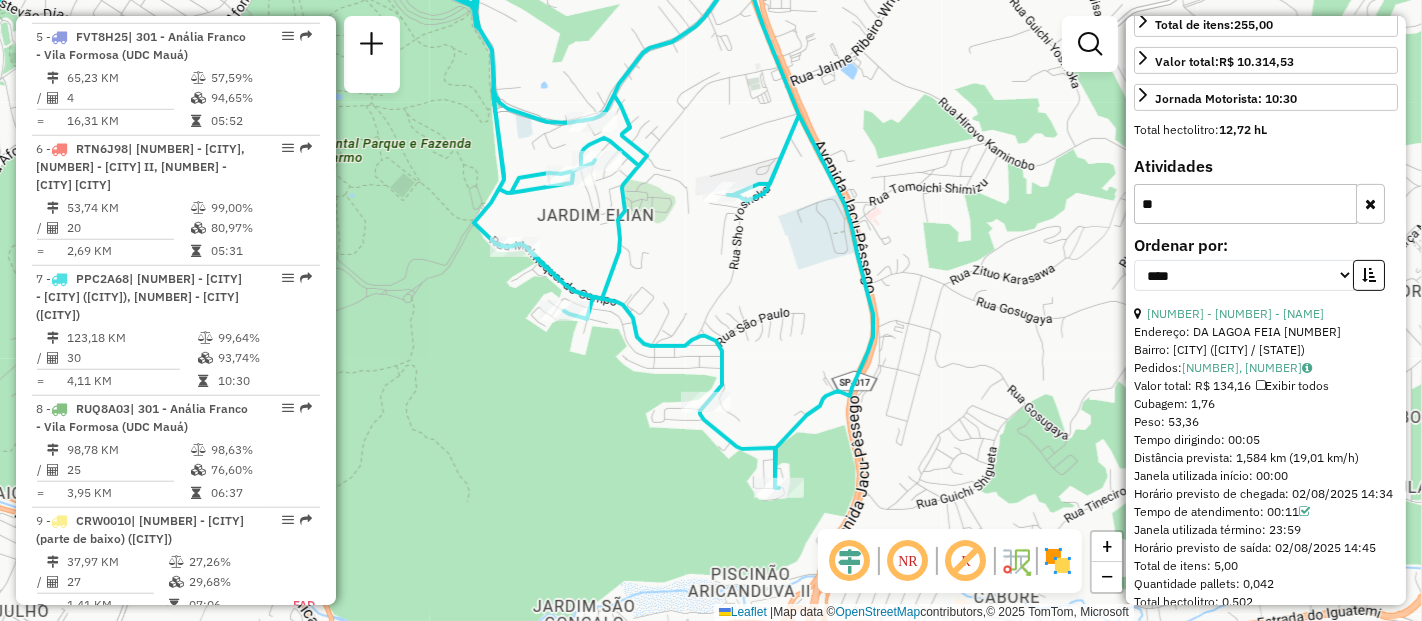 type on "*" 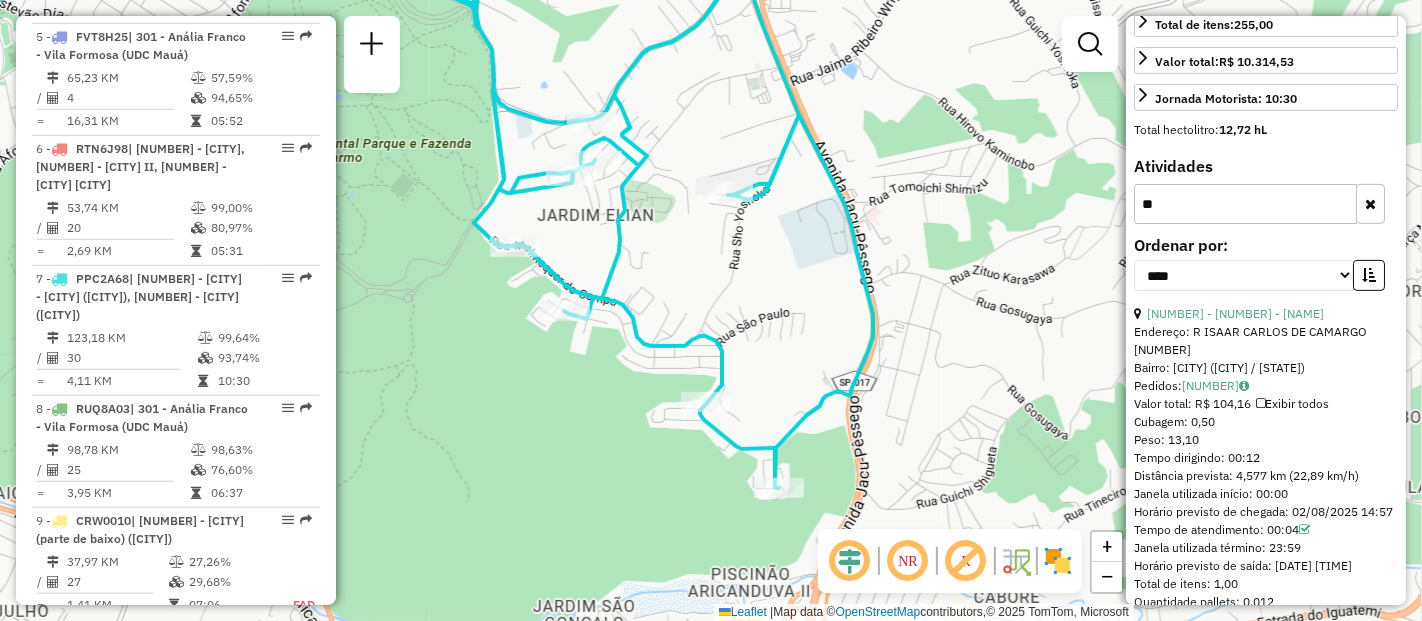 type on "*" 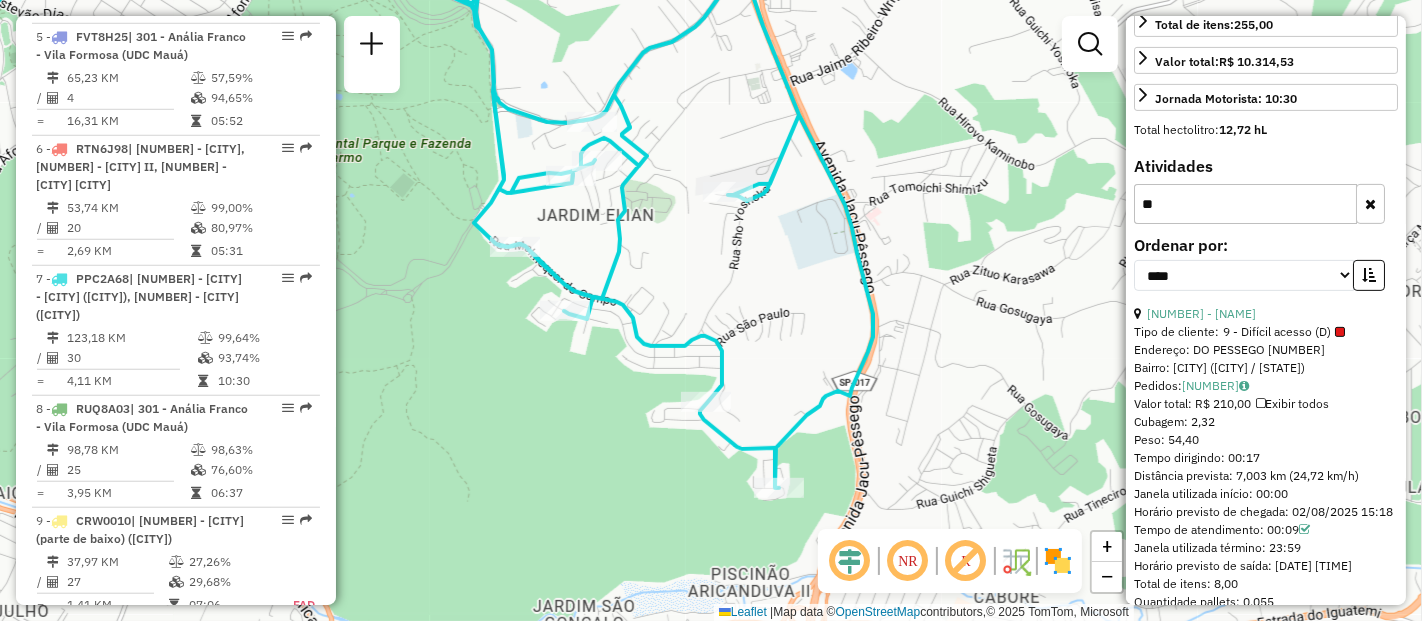 type on "*" 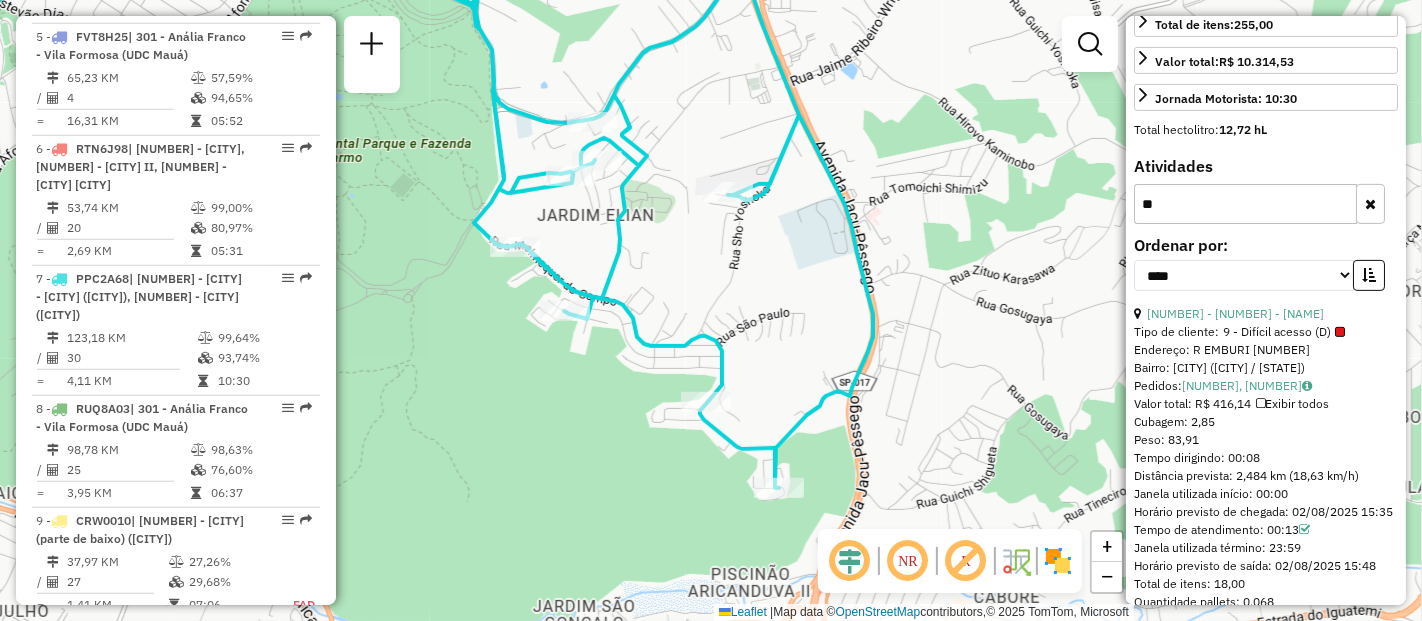 type on "*" 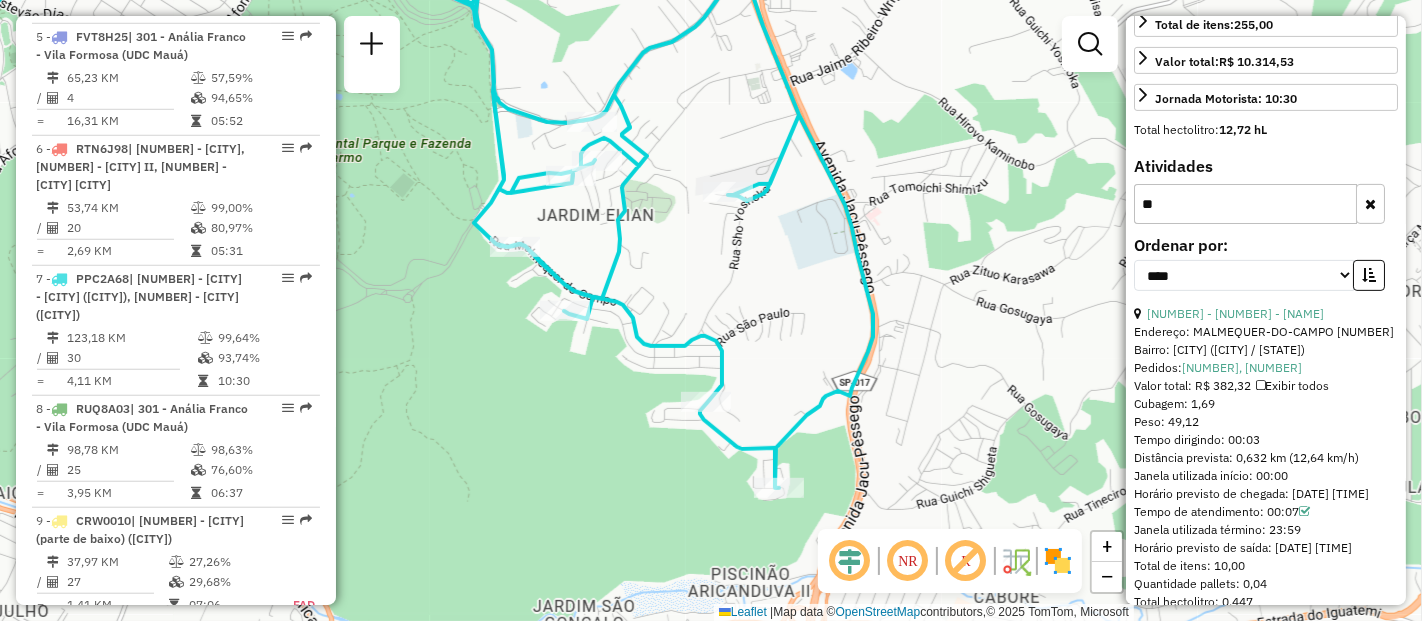 type on "*" 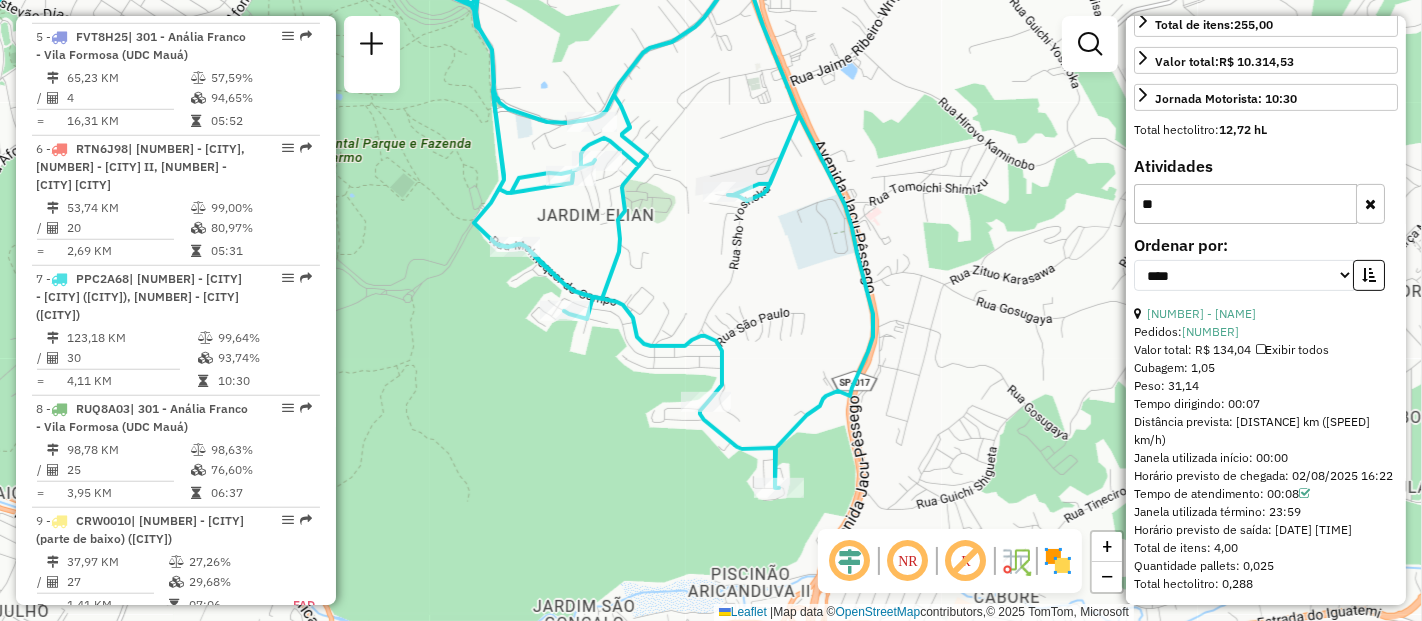 type on "*" 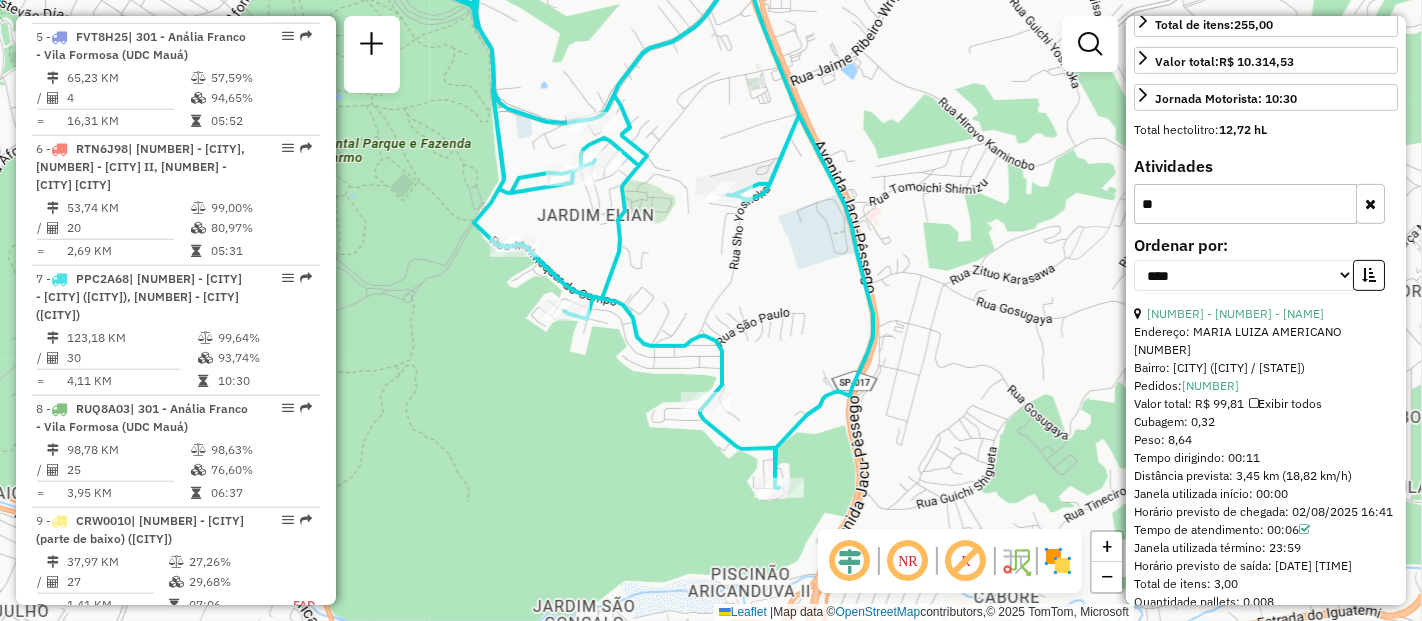 type on "*" 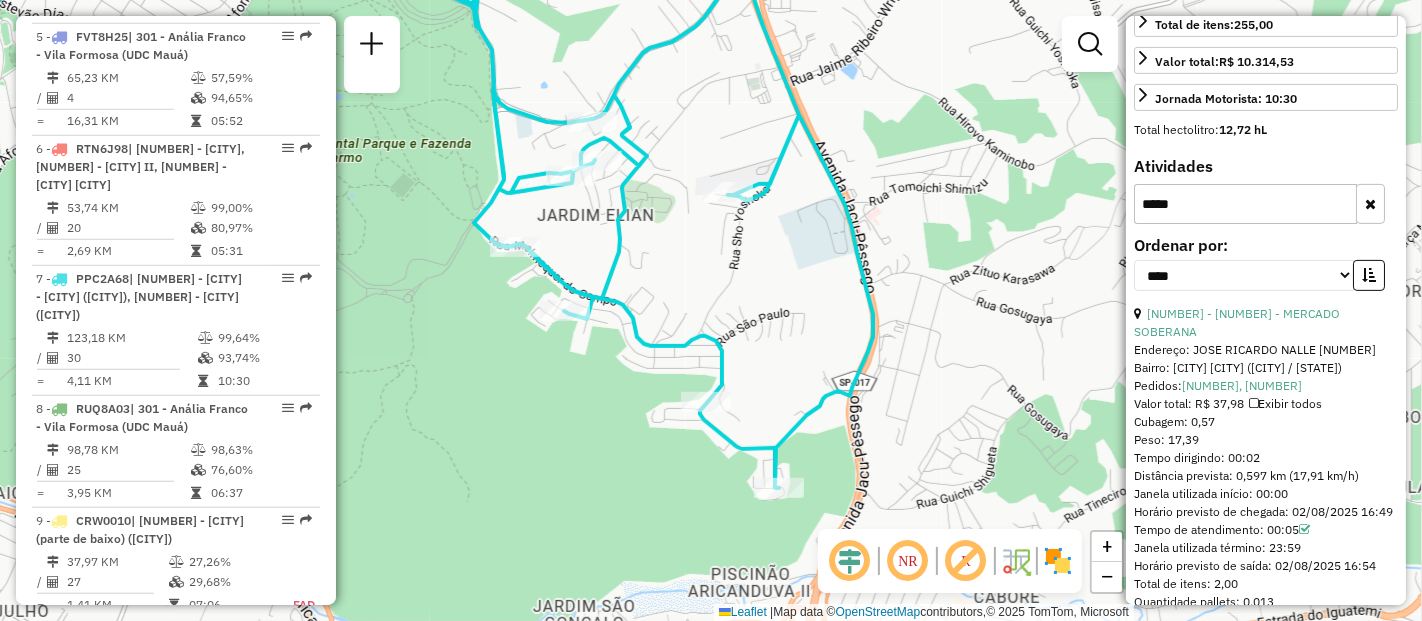 type on "*****" 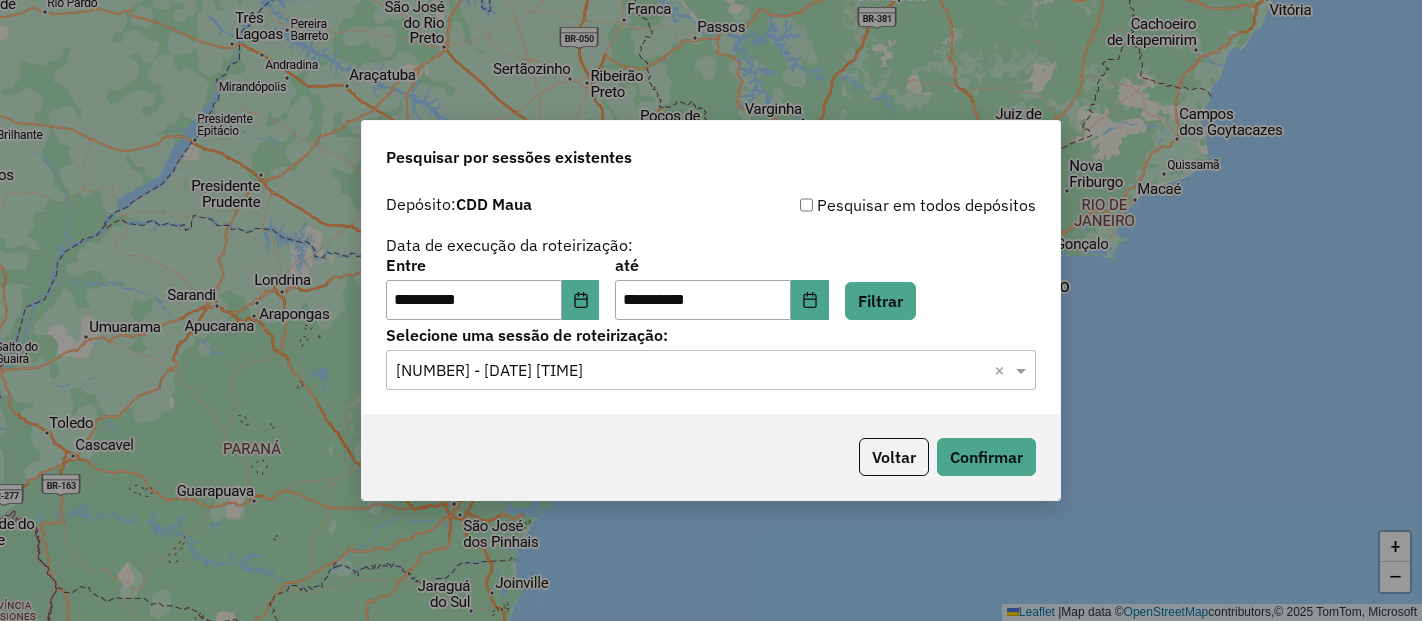 scroll, scrollTop: 0, scrollLeft: 0, axis: both 